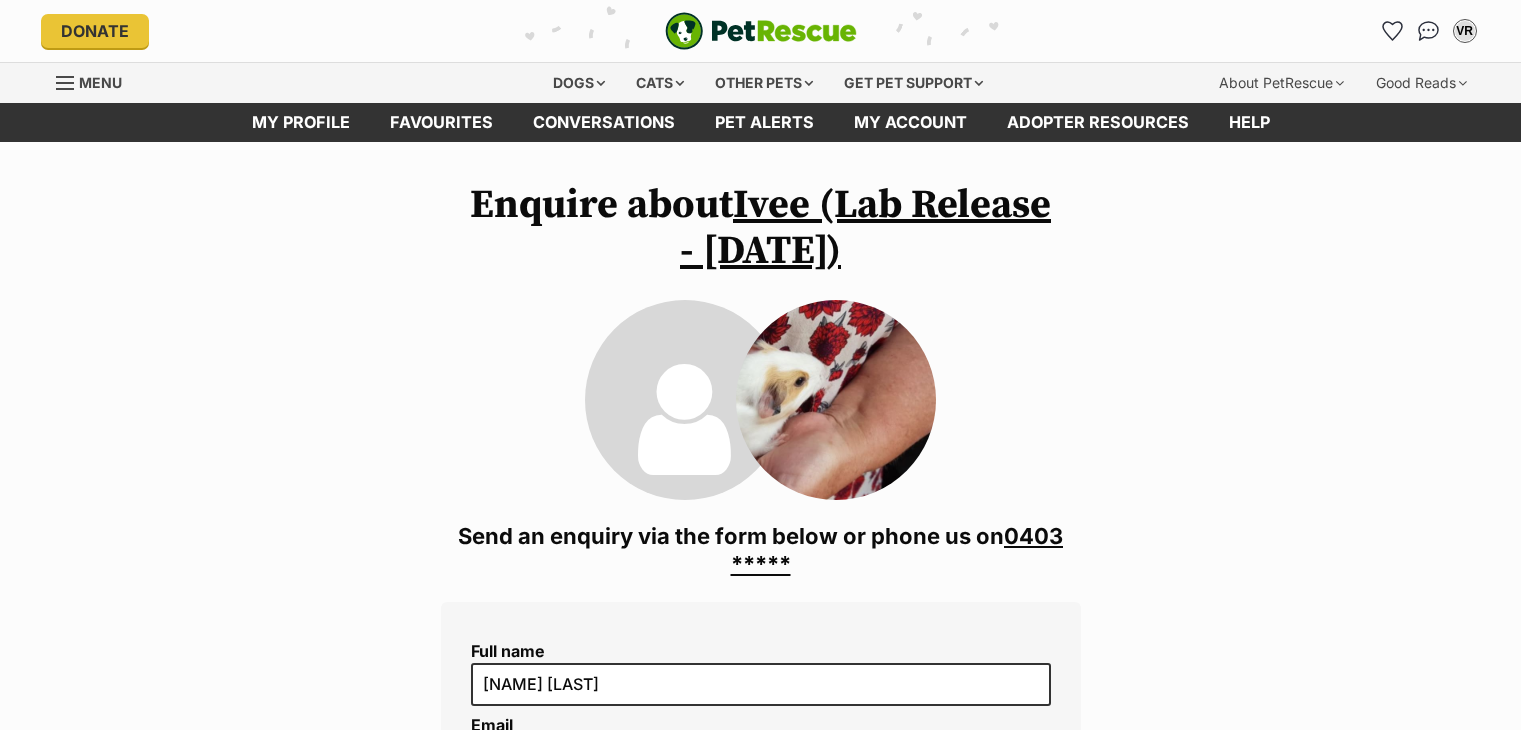scroll, scrollTop: 0, scrollLeft: 0, axis: both 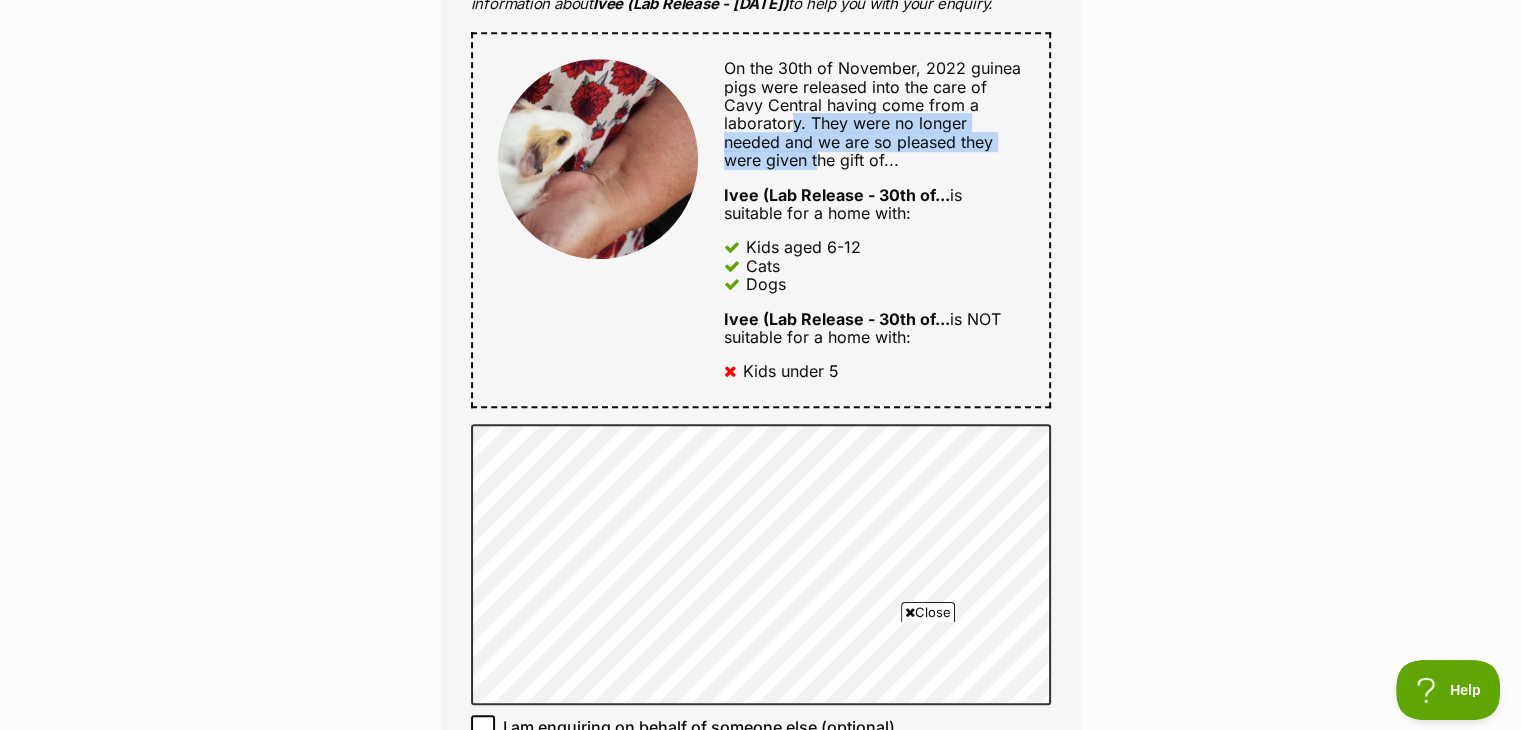 drag, startPoint x: 791, startPoint y: 139, endPoint x: 818, endPoint y: 174, distance: 44.20407 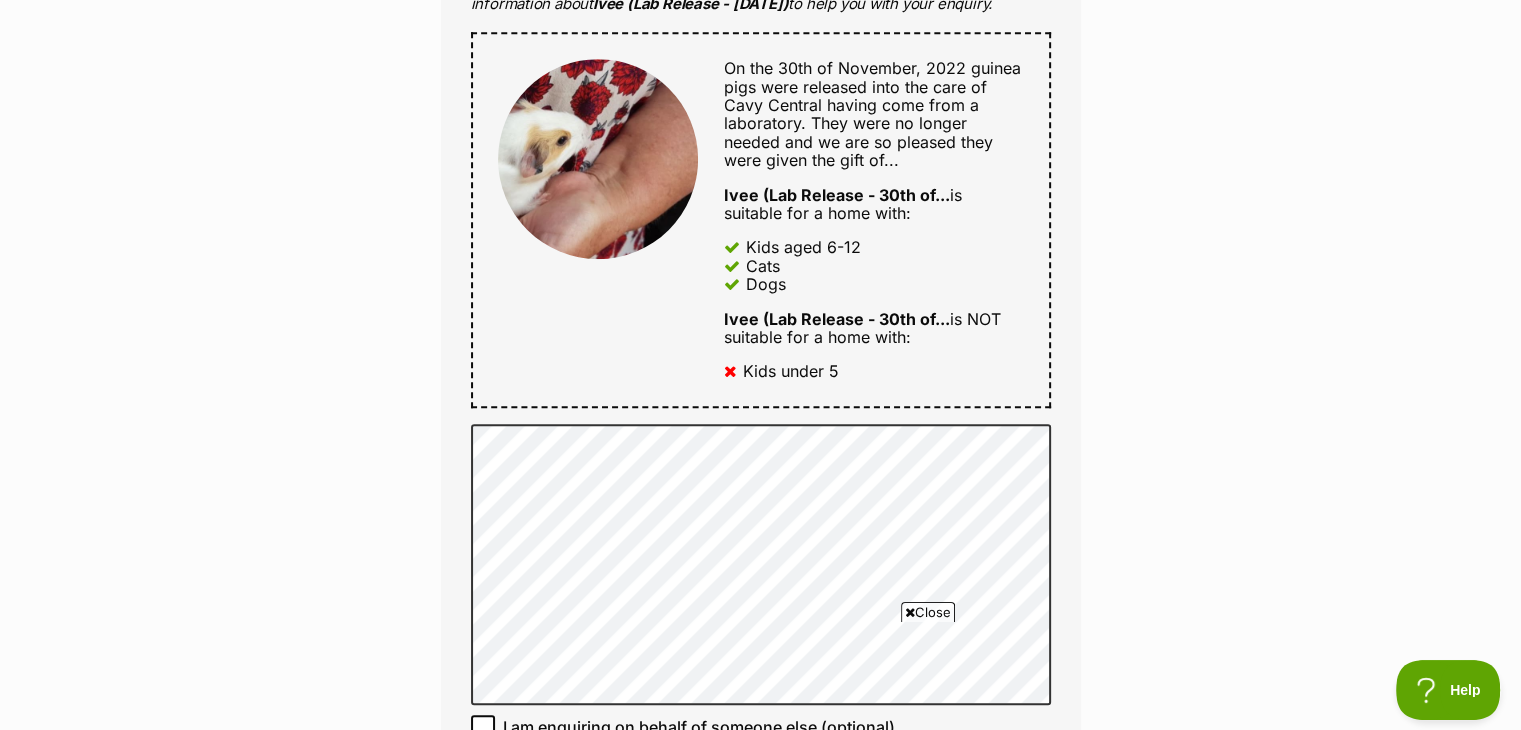 drag, startPoint x: 717, startPoint y: 205, endPoint x: 795, endPoint y: 299, distance: 122.14745 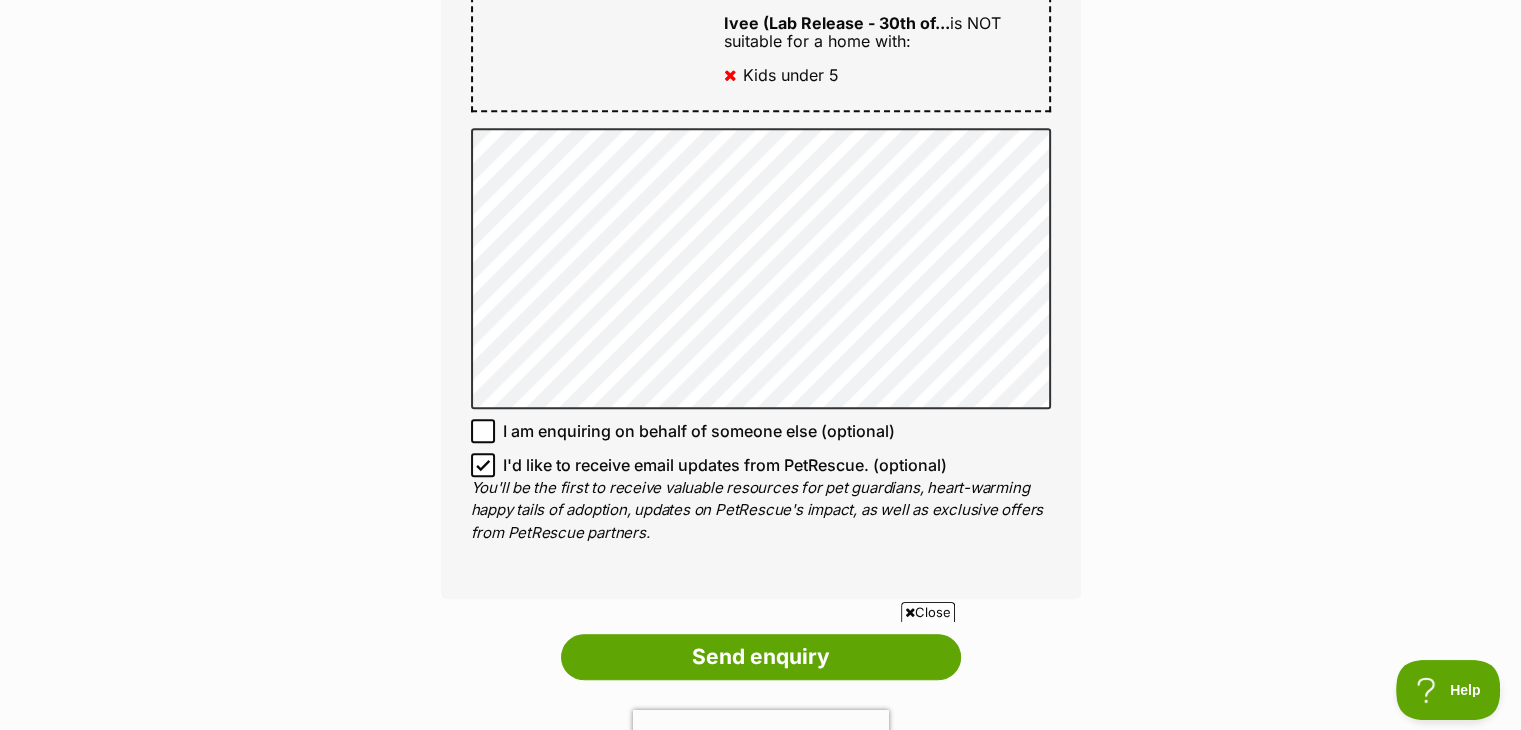scroll, scrollTop: 1400, scrollLeft: 0, axis: vertical 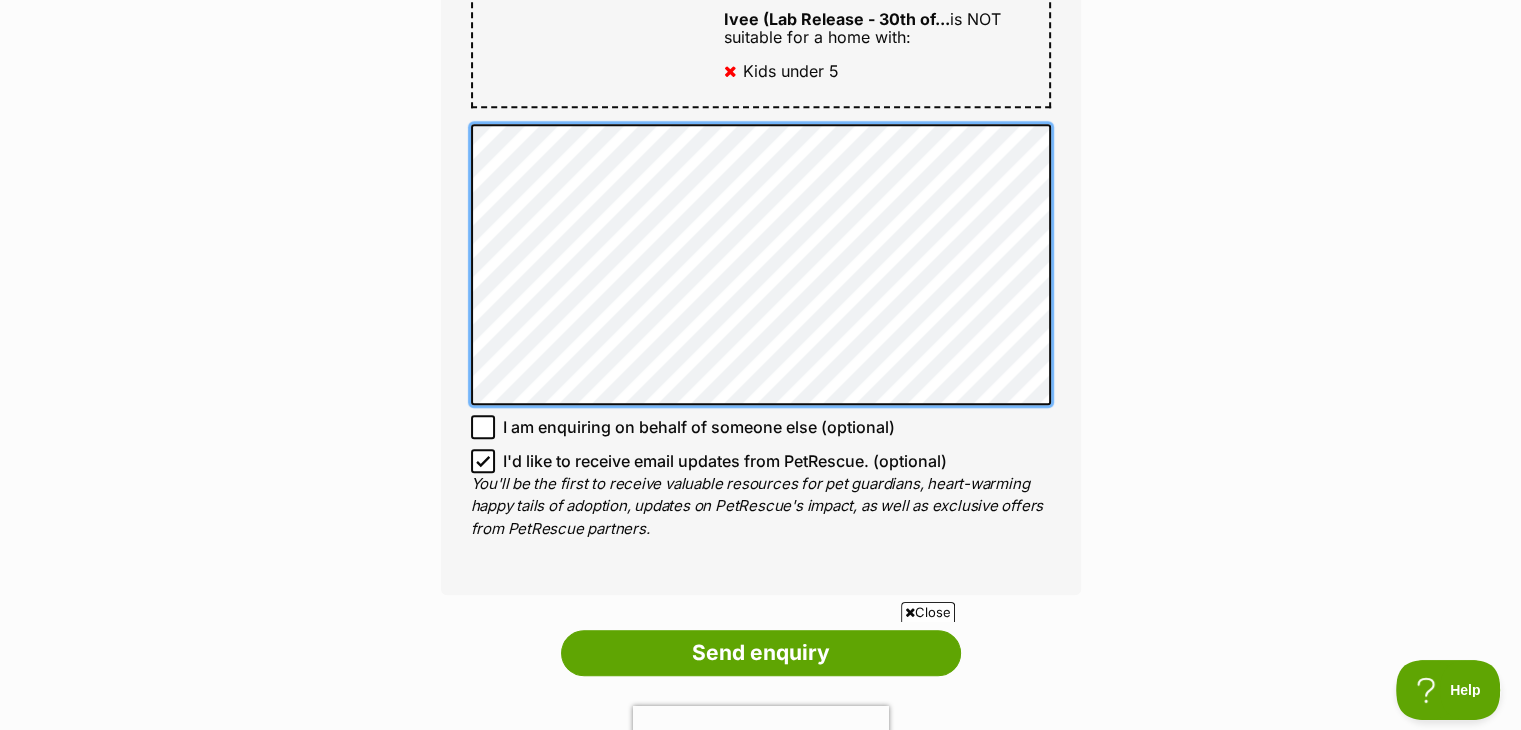 click on "Enquire about  Ivee (Lab Release - 30th of November 2022)
0403 155 810
Send an enquiry via the form below or phone us on
0403 *****
Full name Vanessa Roberts
Email
We require this to be able to send you communications regarding your pet enquiry.
vanessa@essentialkm.com
Phone number United States +1 United Kingdom +44 Afghanistan (‫افغانستان‬‎) +93 Albania (Shqipëri) +355 Algeria (‫الجزائر‬‎) +213 American Samoa +1684 Andorra +376 Angola +244 Anguilla +1264 Antigua and Barbuda +1268 Argentina +54 Armenia (Հայաստան) +374 Aruba +297 Australia +61 Austria (Österreich) +43 Azerbaijan (Azərbaycan) +994 Bahamas +1242 Bahrain (‫البحرين‬‎) +973 Bangladesh (বাংলাদেশ) +880 Barbados +1246 Belarus (Беларусь) +375 Belgium (België) +32 Belize +501 Benin (Bénin) +229 Bermuda +1441 Bhutan (འབྲུག) +975 Bolivia +591 Bosnia and Herzegovina (Босна и Херцеговина) +387 Botswana" at bounding box center (760, -25) 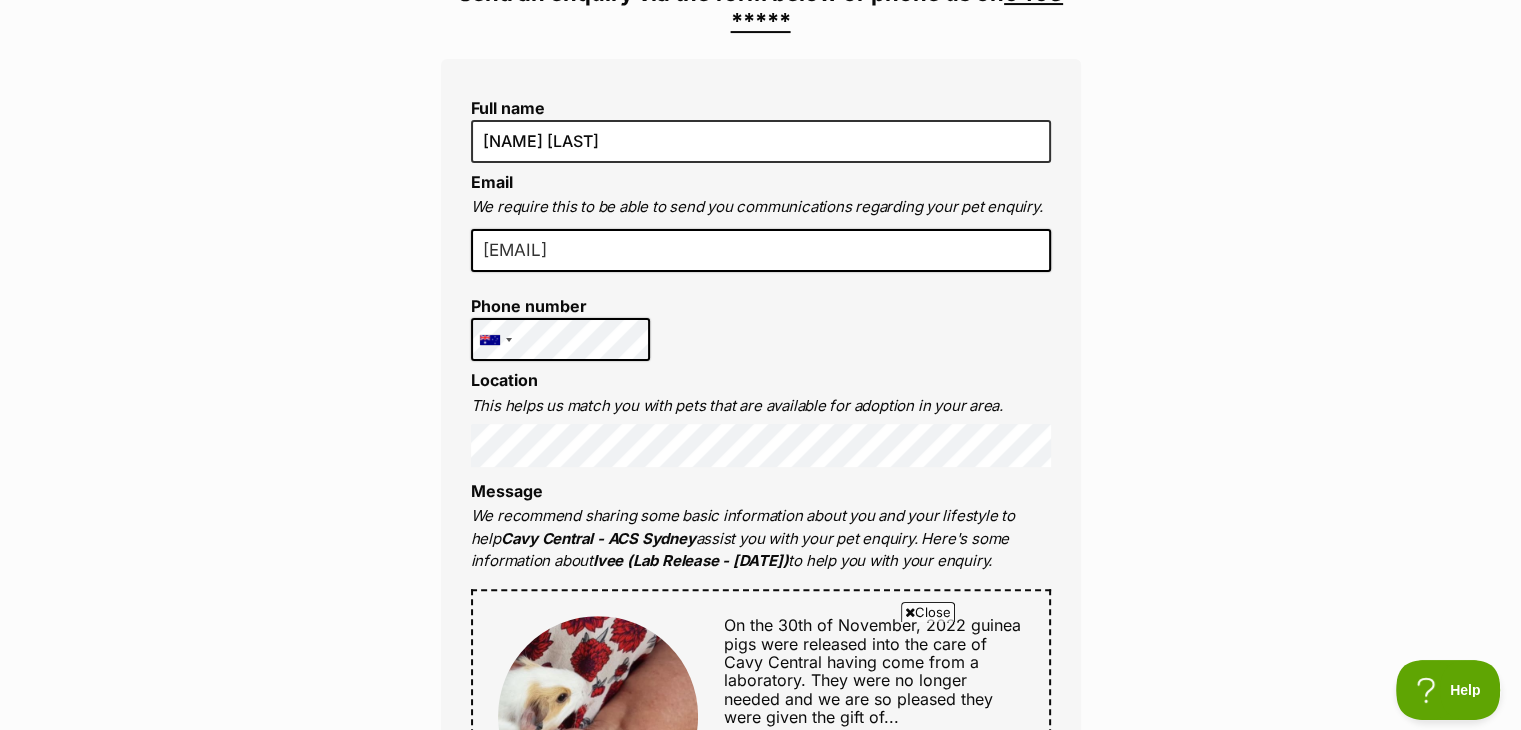 scroll, scrollTop: 500, scrollLeft: 0, axis: vertical 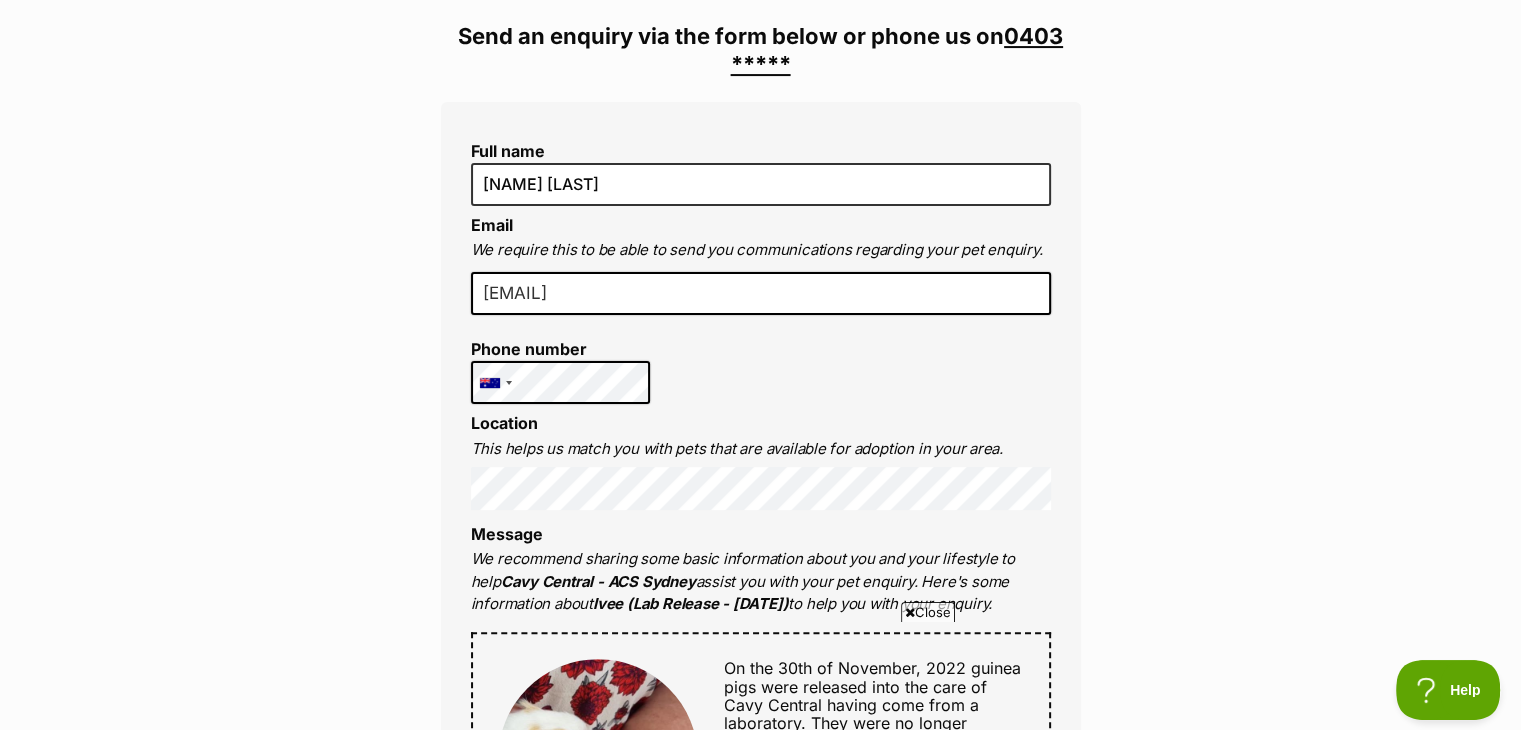 click on "vanessa@essentialkm.com" at bounding box center (761, 294) 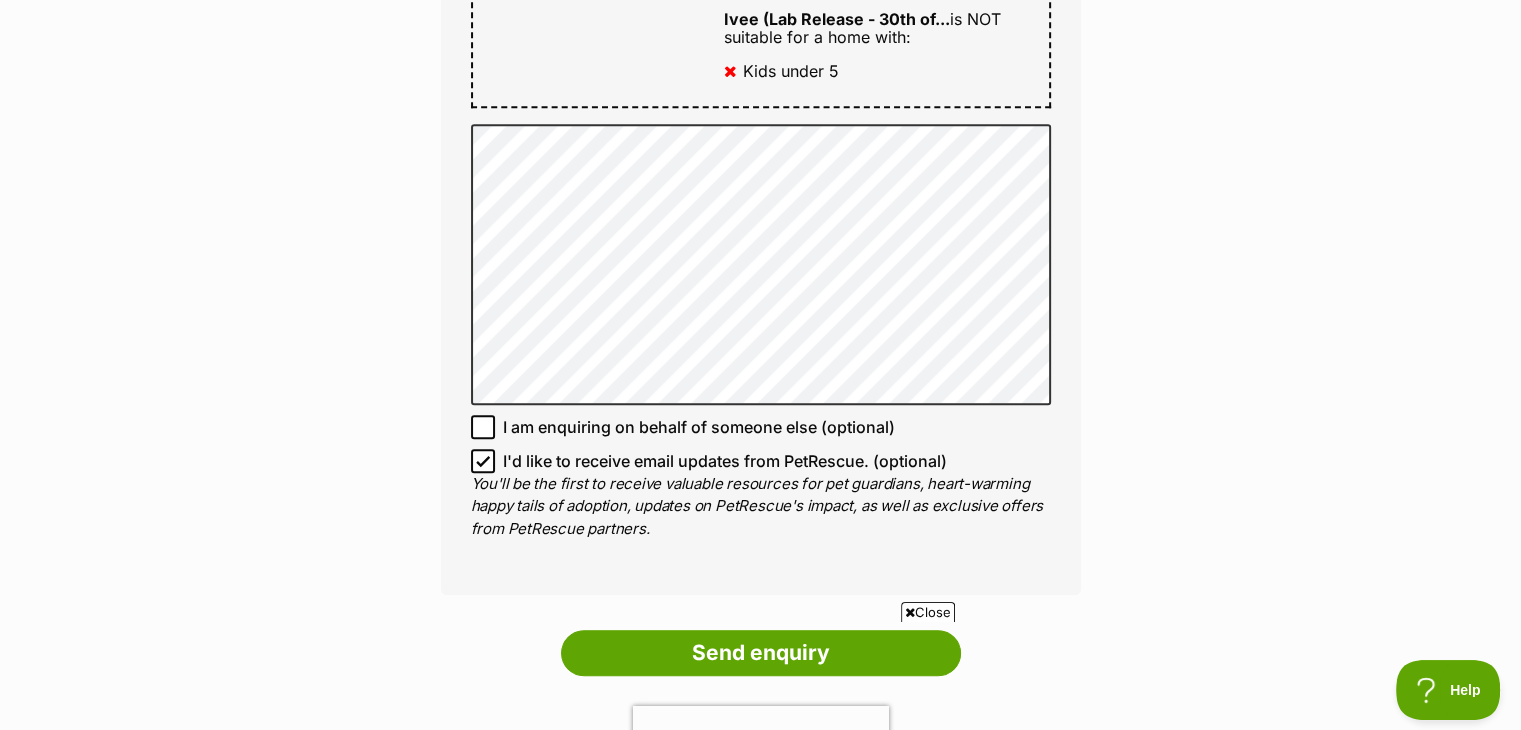 scroll, scrollTop: 1800, scrollLeft: 0, axis: vertical 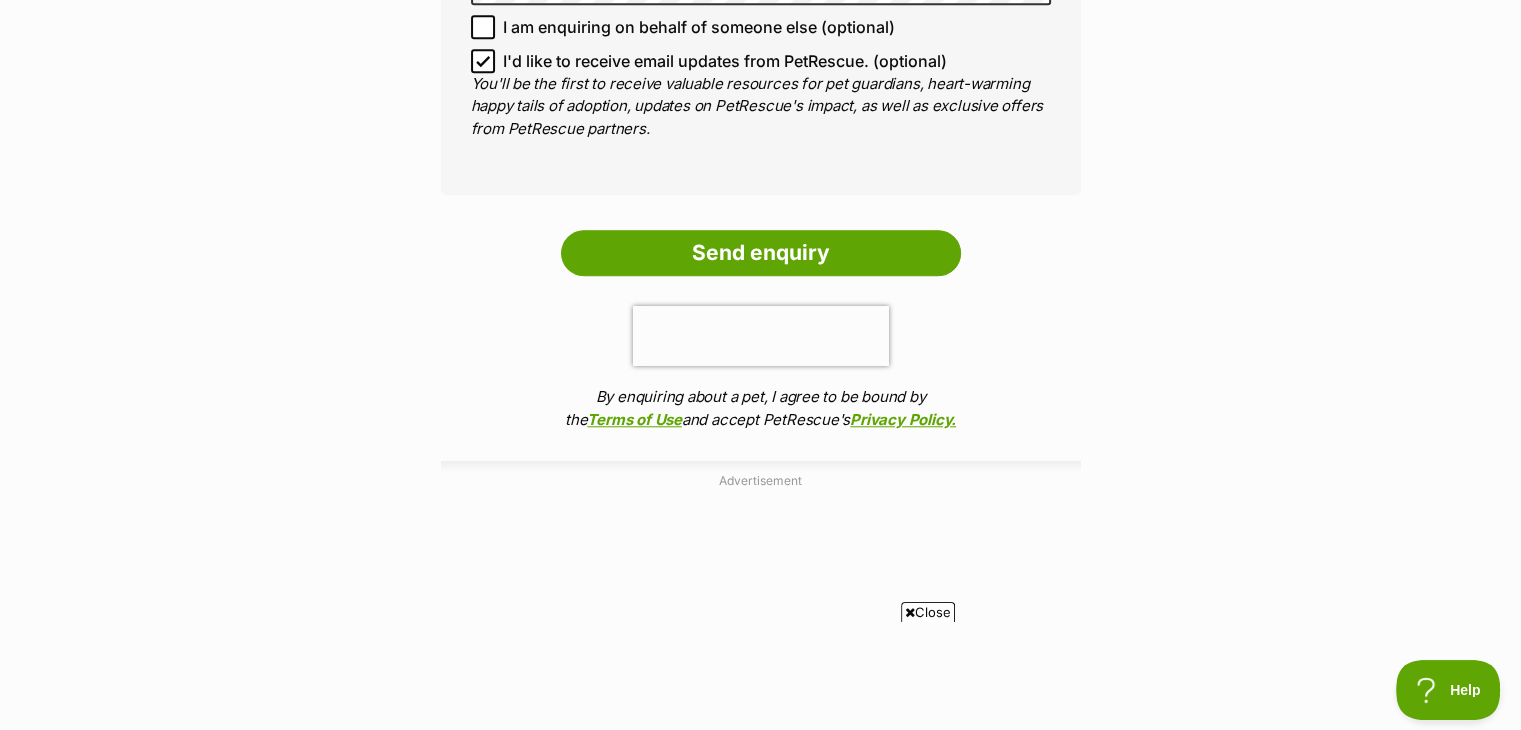 click on "Close" at bounding box center (928, 612) 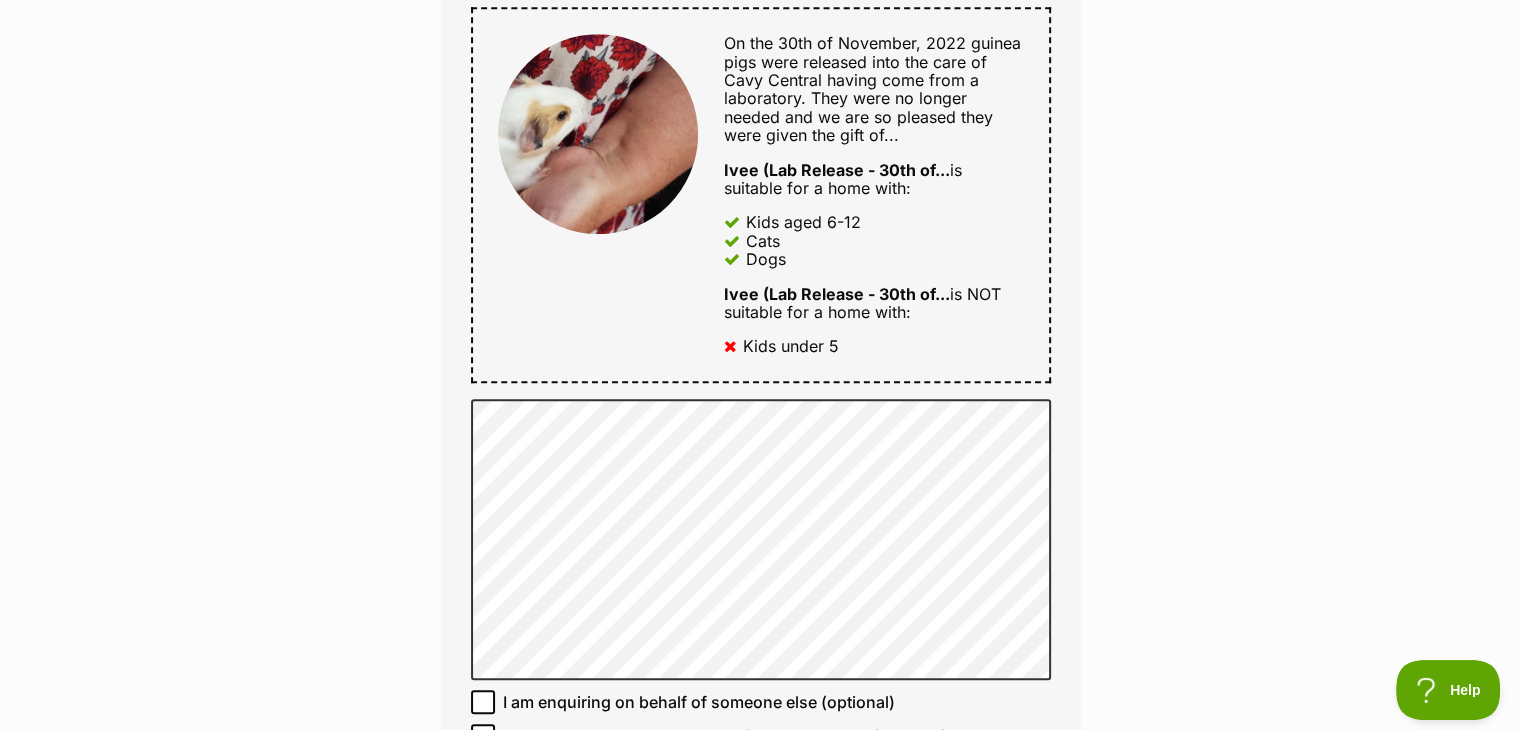 scroll, scrollTop: 1000, scrollLeft: 0, axis: vertical 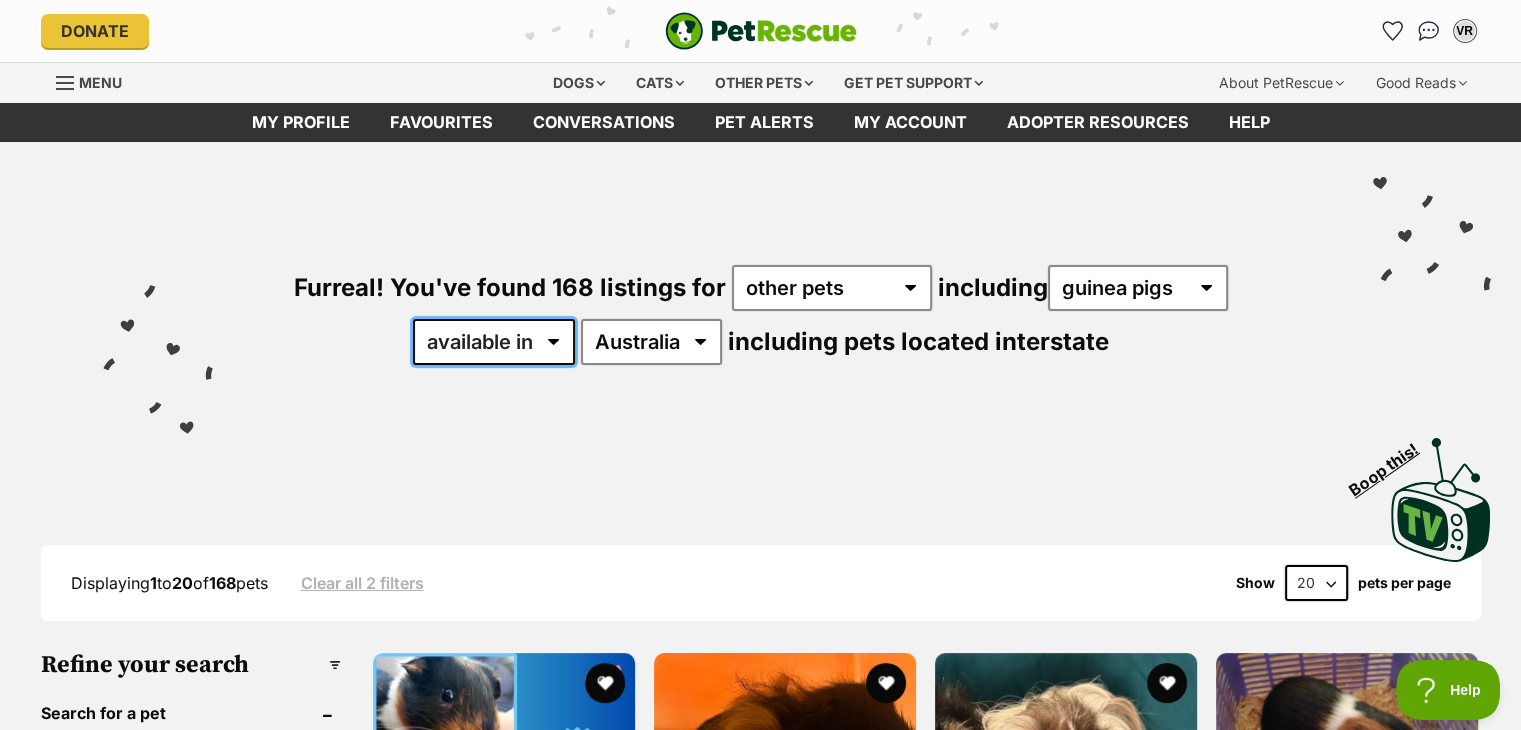 click on "available in
located in" at bounding box center [494, 342] 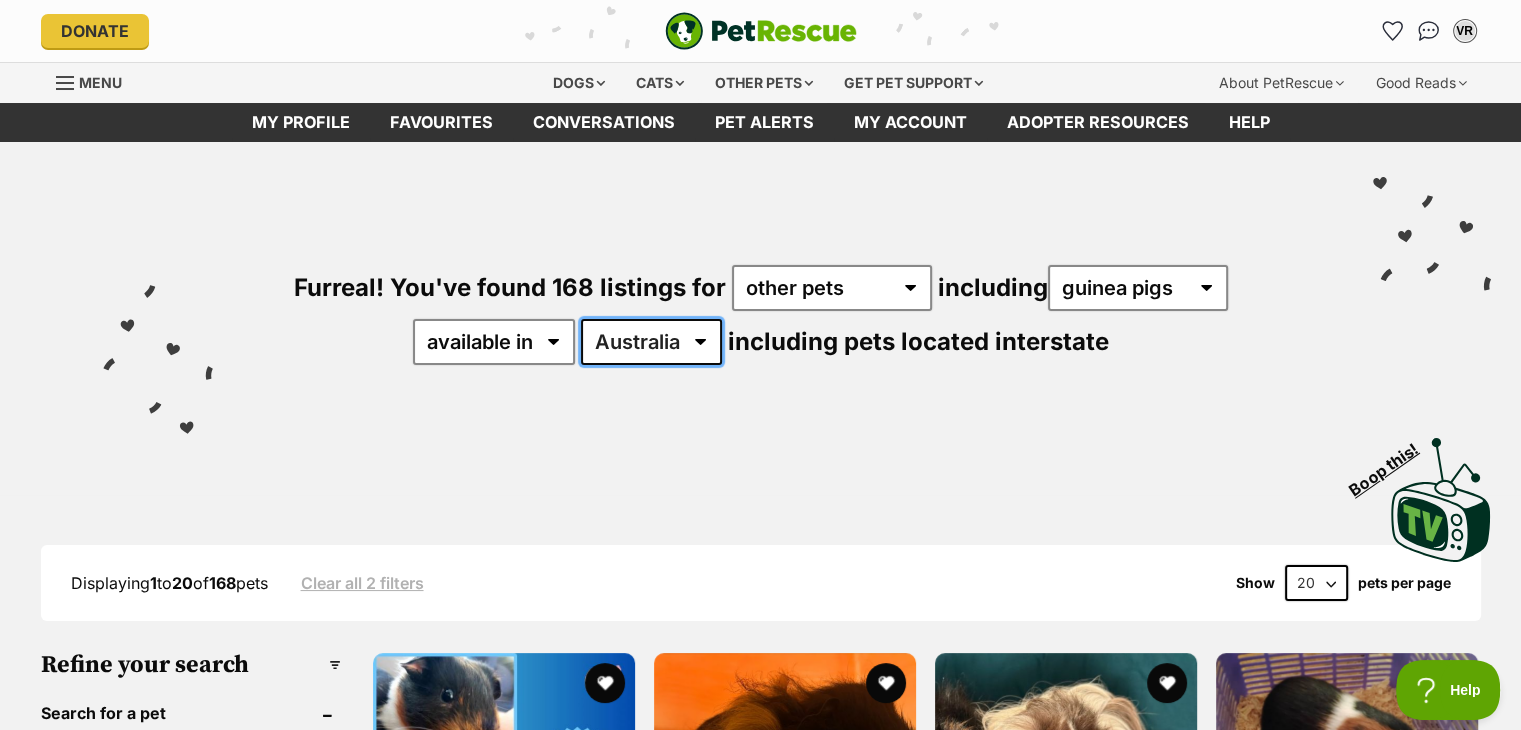 click on "Australia
ACT
NSW
QLD
TAS
VIC
WA" at bounding box center [651, 342] 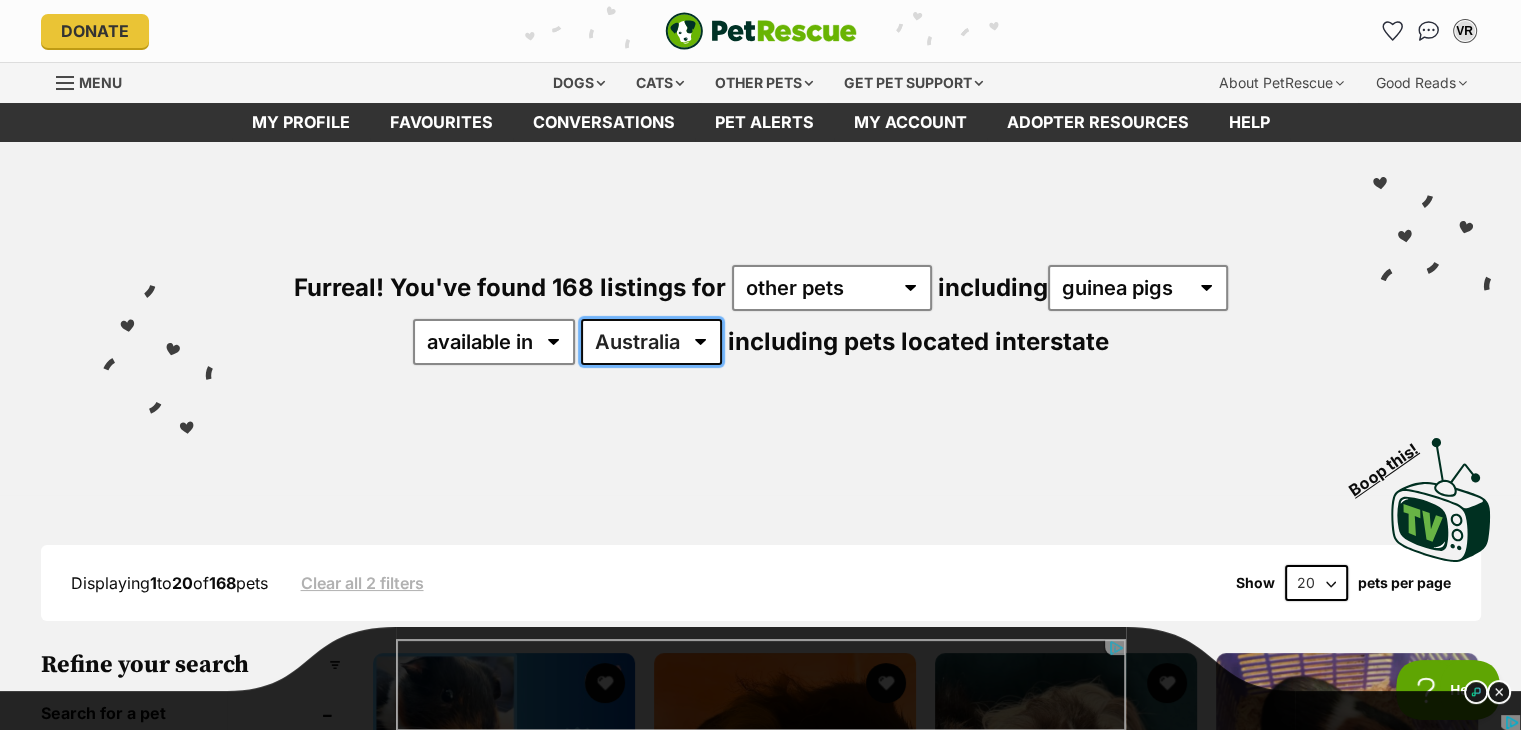 scroll, scrollTop: 0, scrollLeft: 0, axis: both 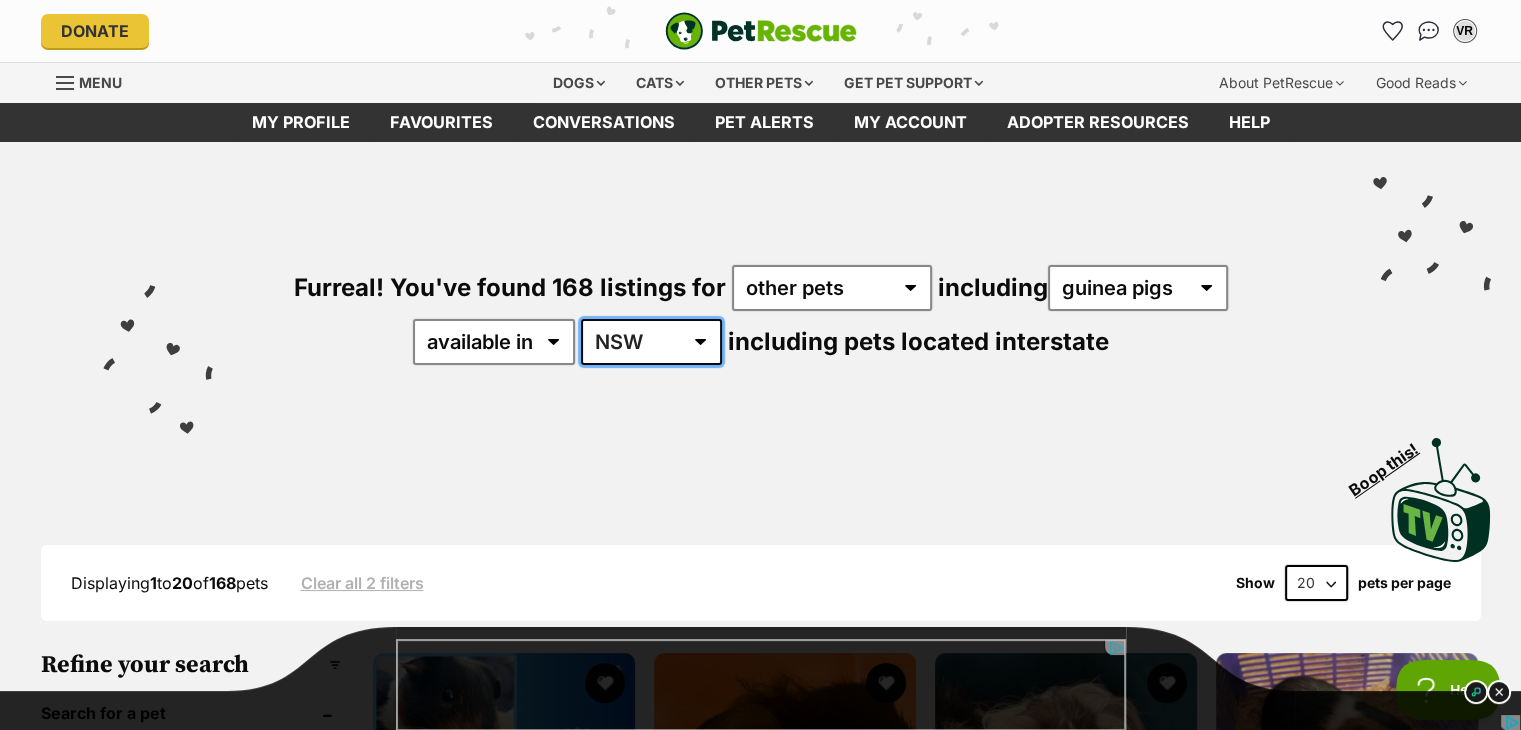 click on "Australia
ACT
NSW
QLD
TAS
VIC
WA" at bounding box center [651, 342] 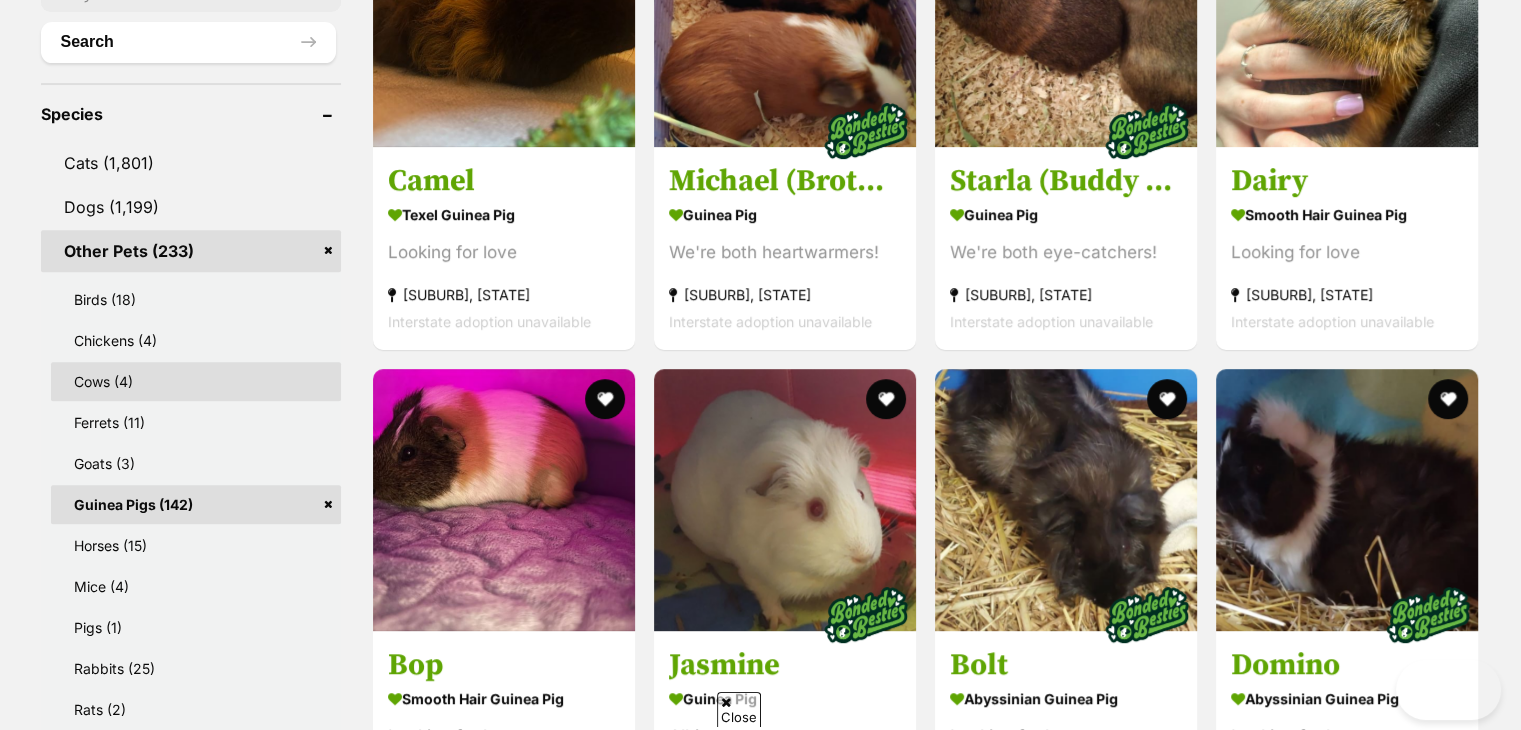 scroll, scrollTop: 0, scrollLeft: 0, axis: both 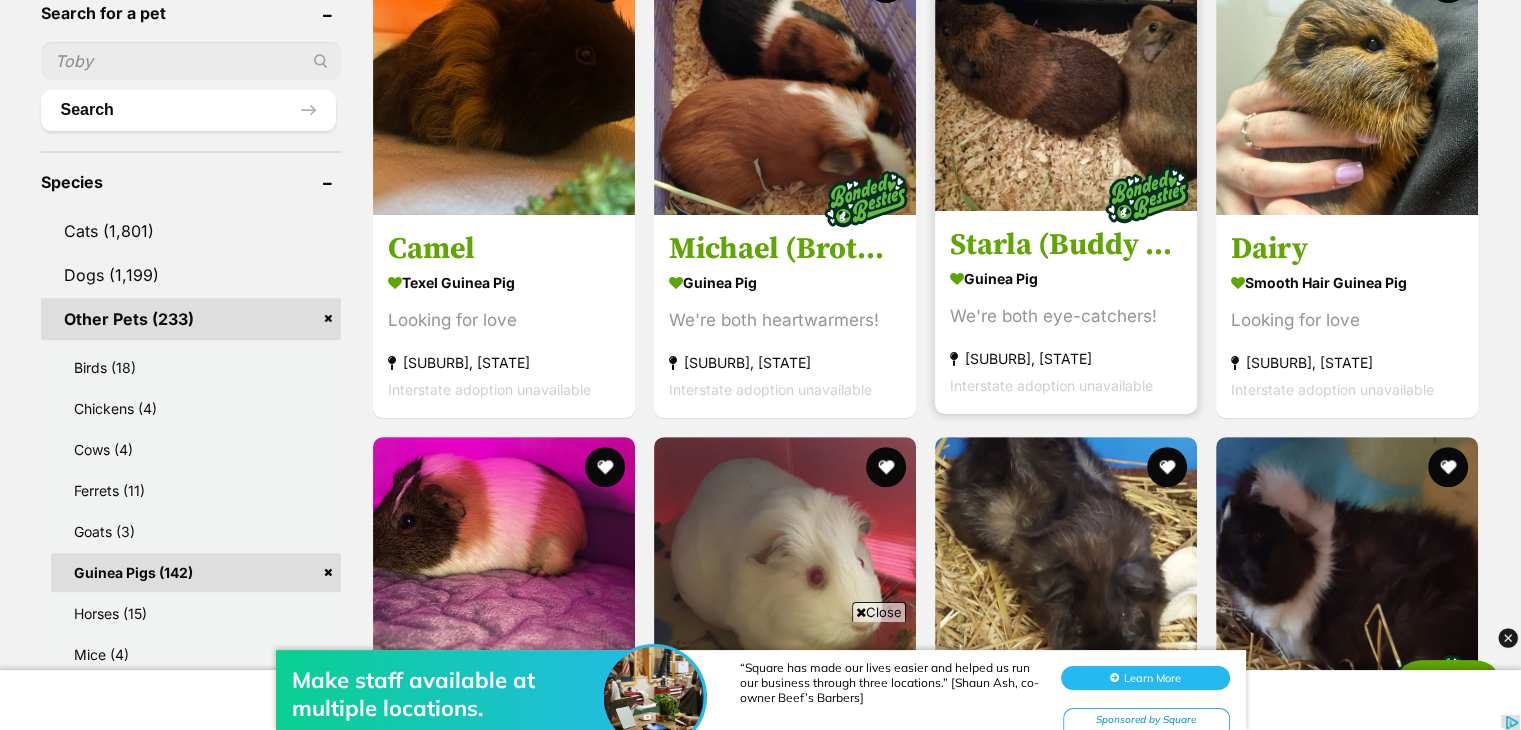 click at bounding box center (1066, 80) 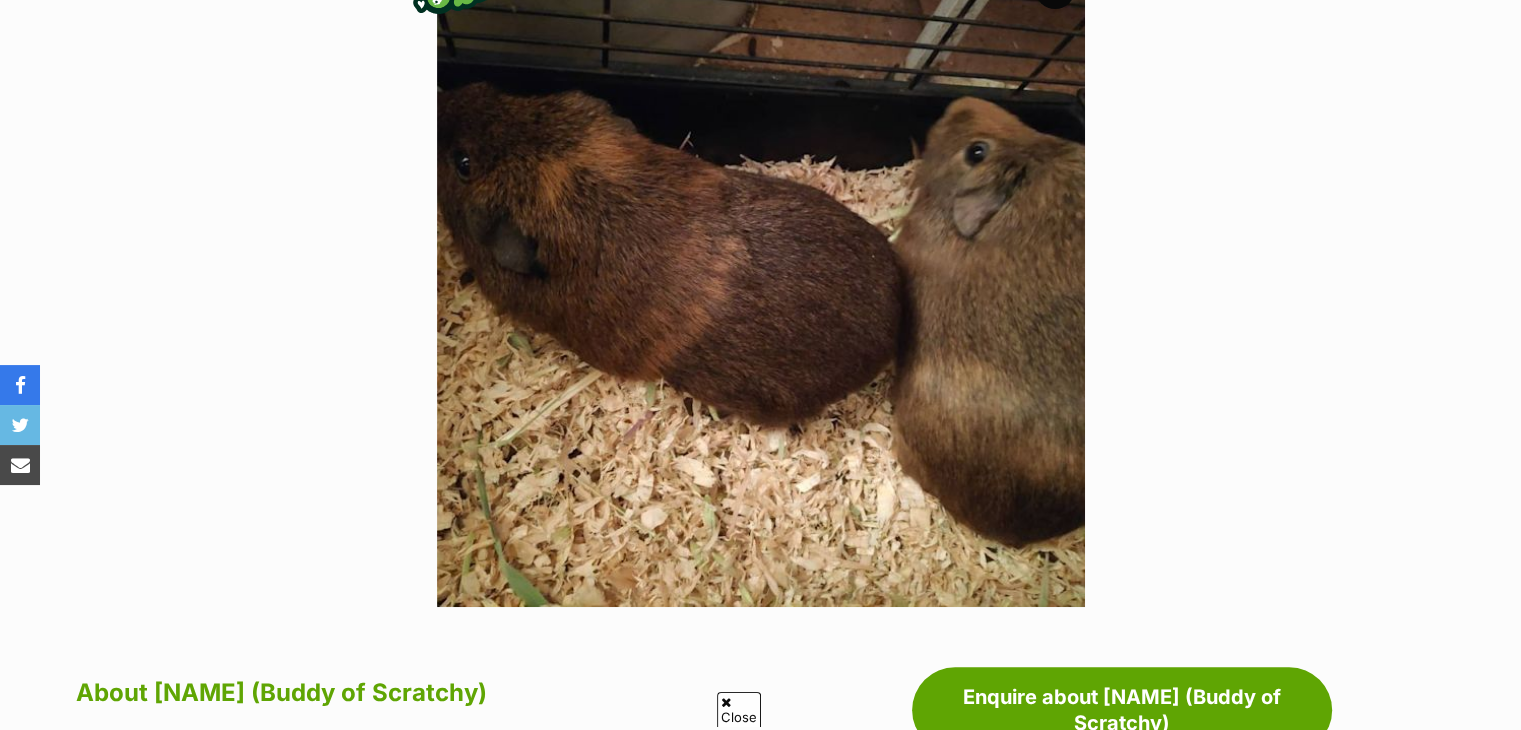 scroll, scrollTop: 500, scrollLeft: 0, axis: vertical 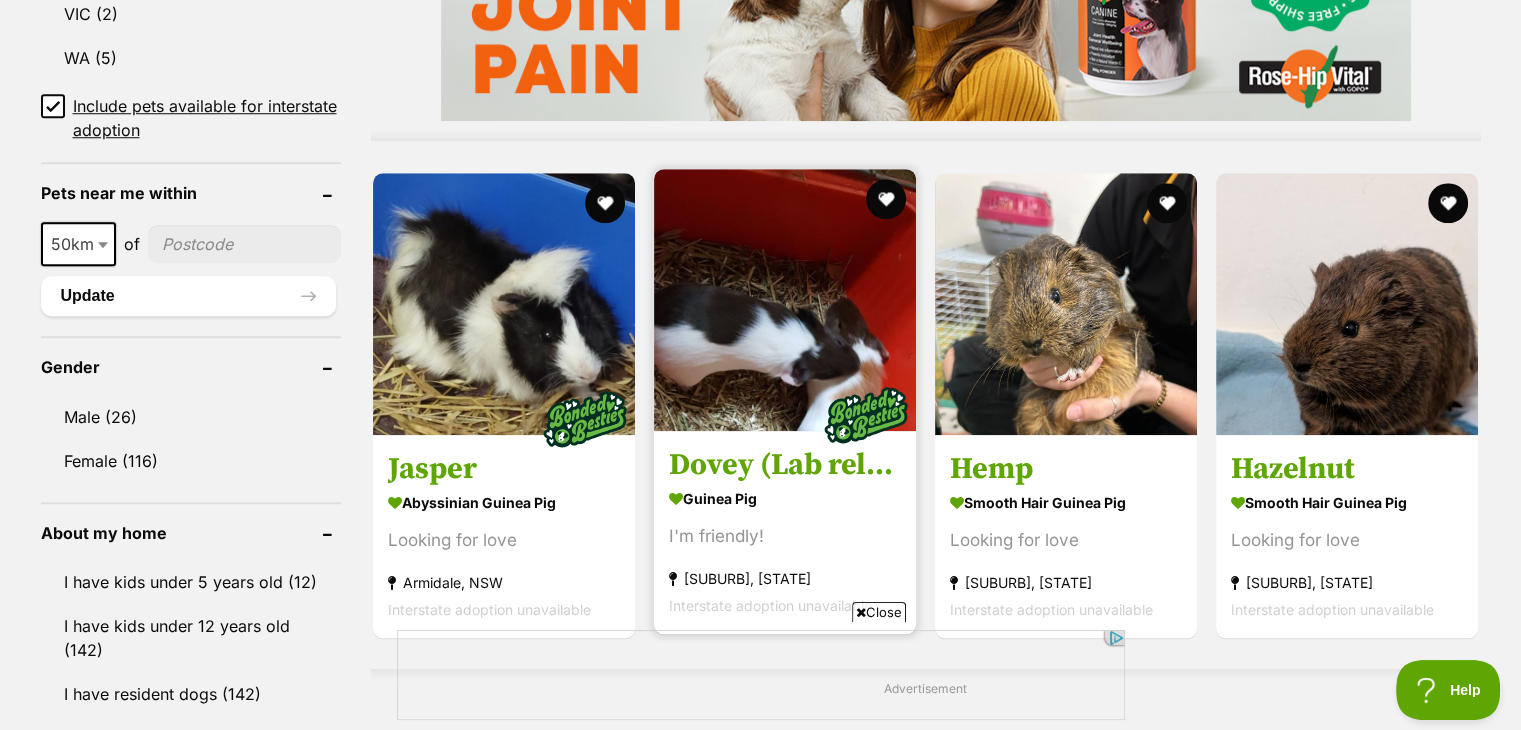 click at bounding box center (785, 300) 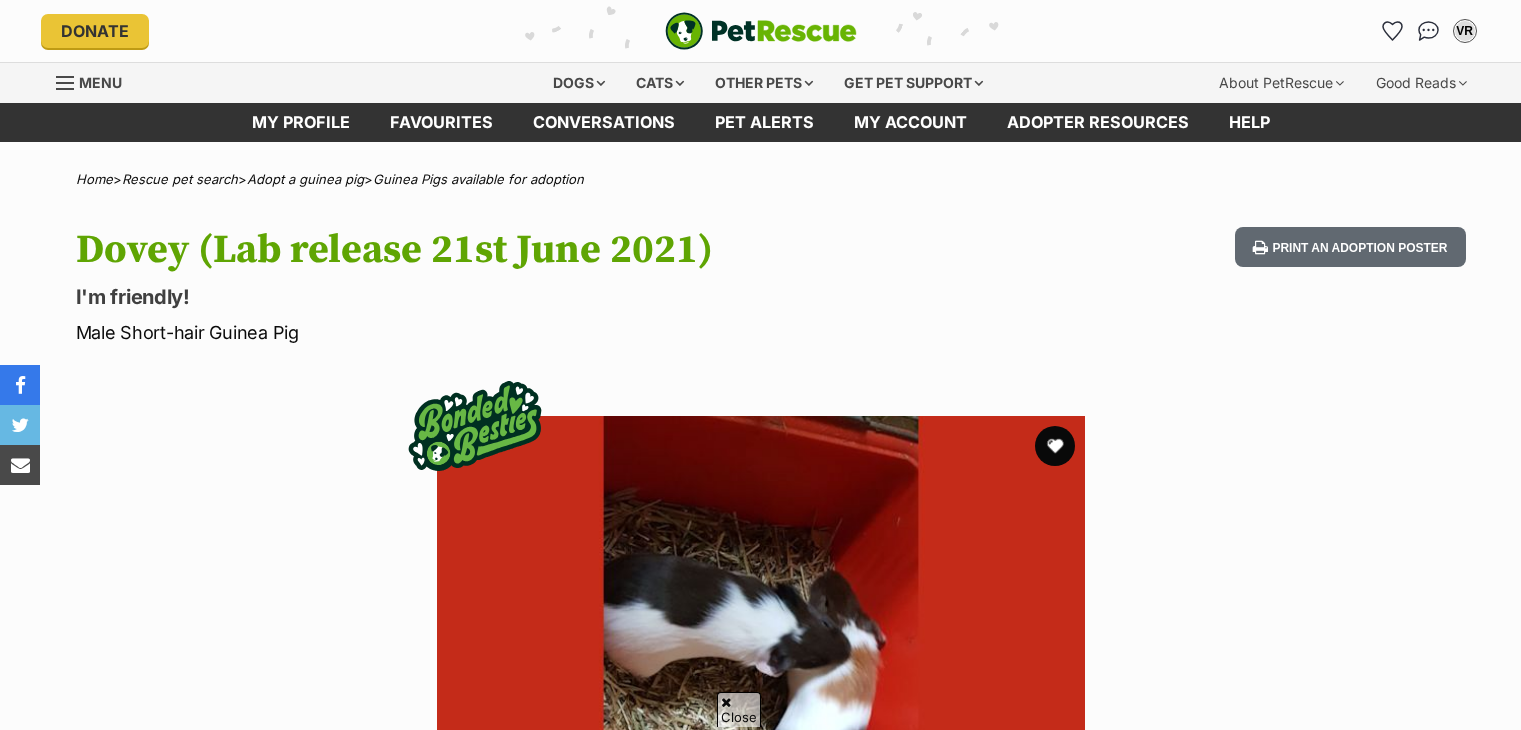 scroll, scrollTop: 300, scrollLeft: 0, axis: vertical 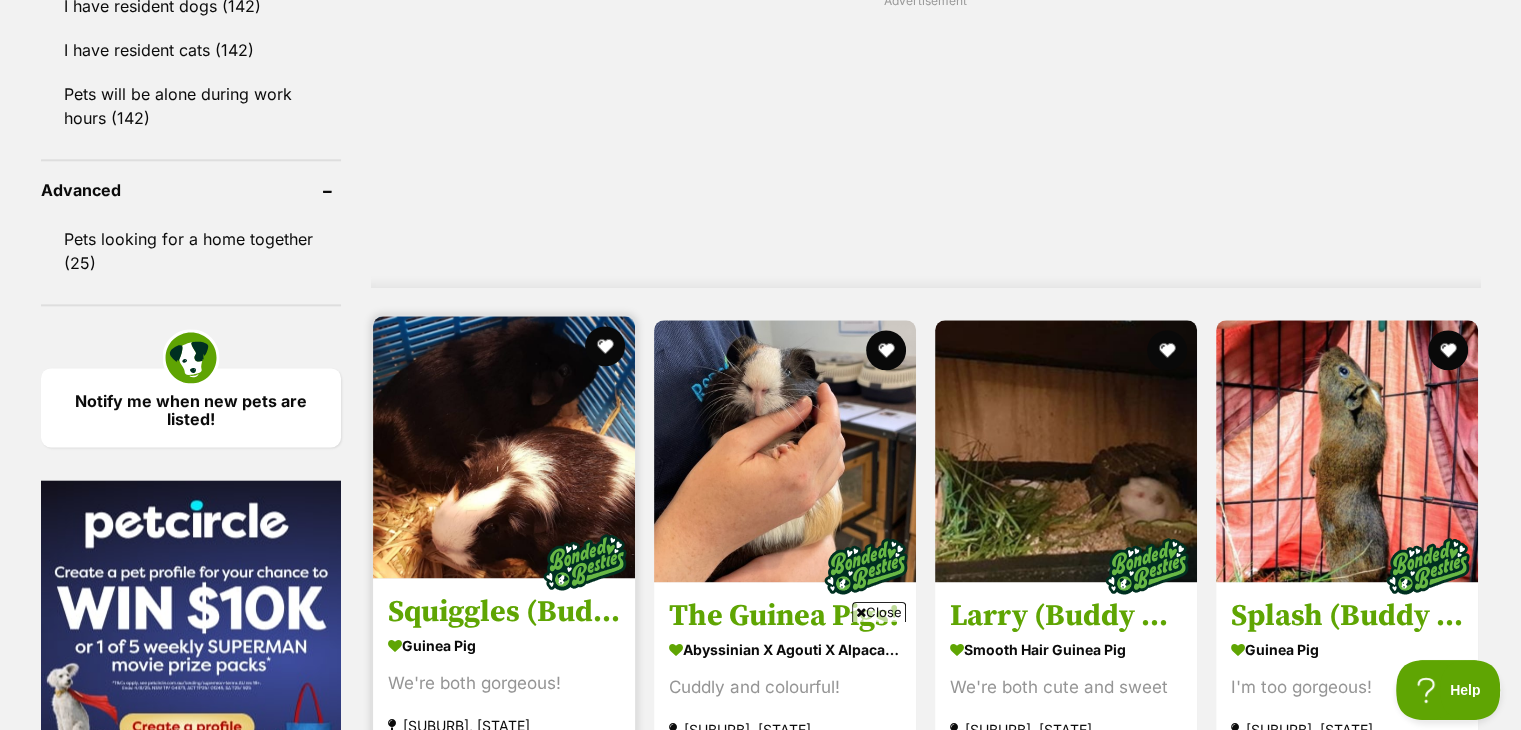 click at bounding box center [504, 447] 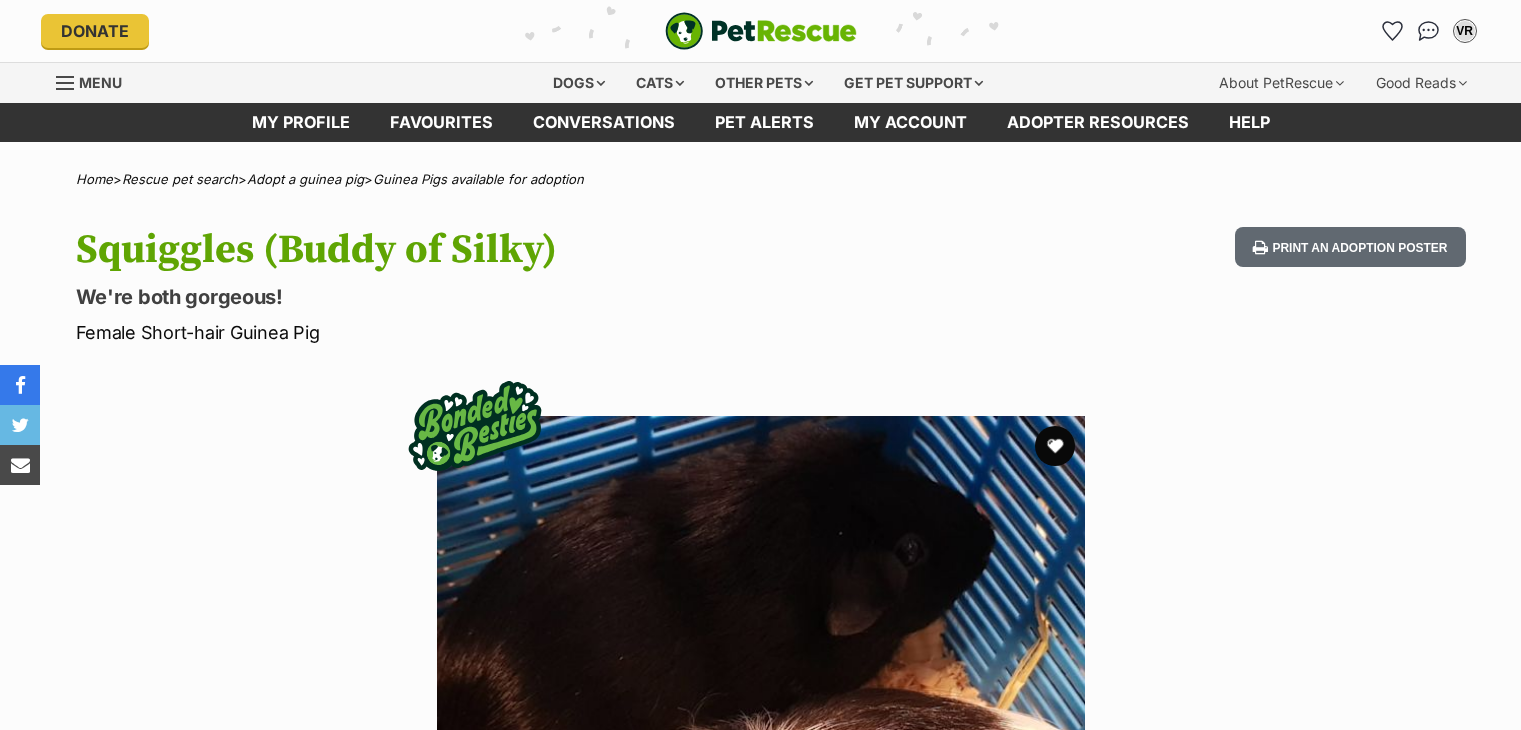 scroll, scrollTop: 0, scrollLeft: 0, axis: both 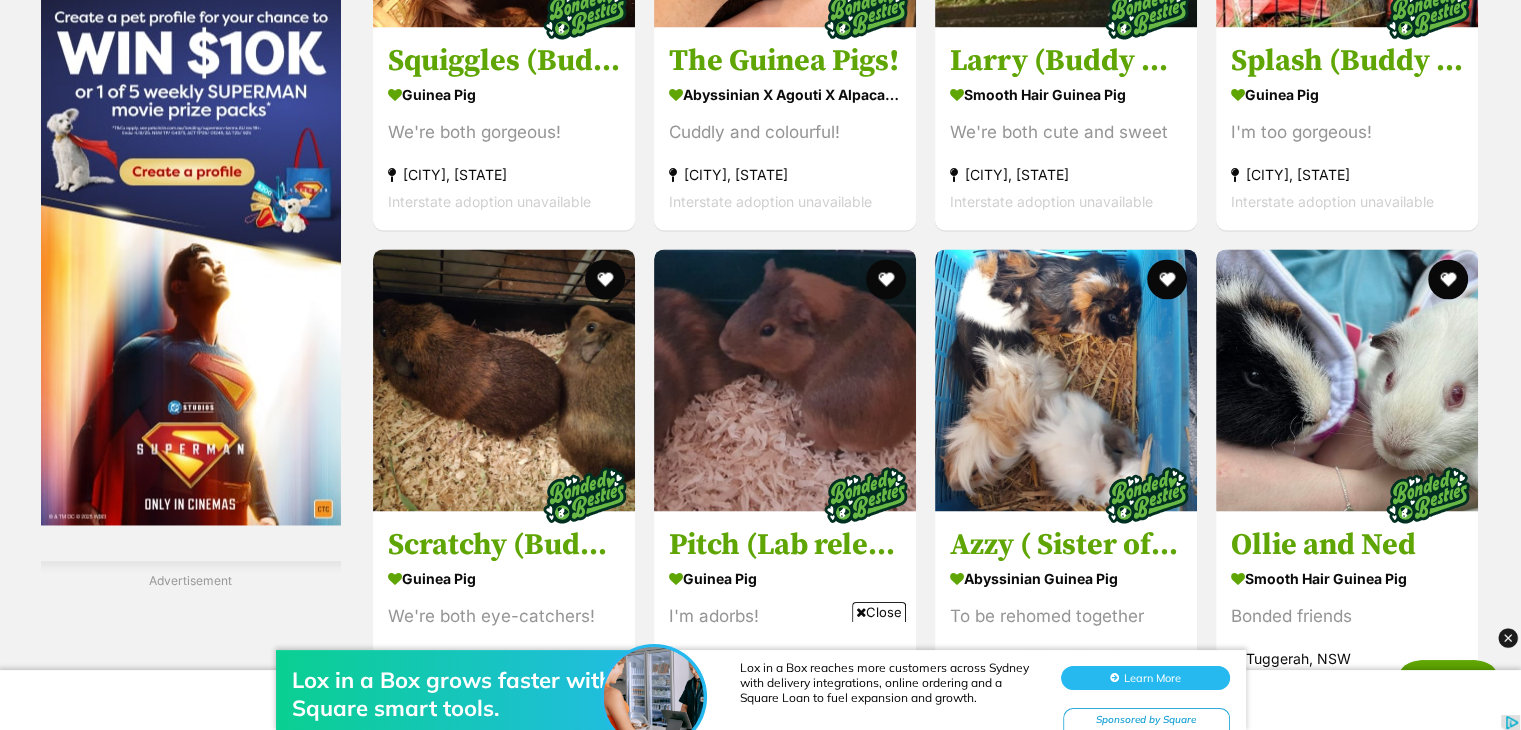 click on "Close" at bounding box center [879, 612] 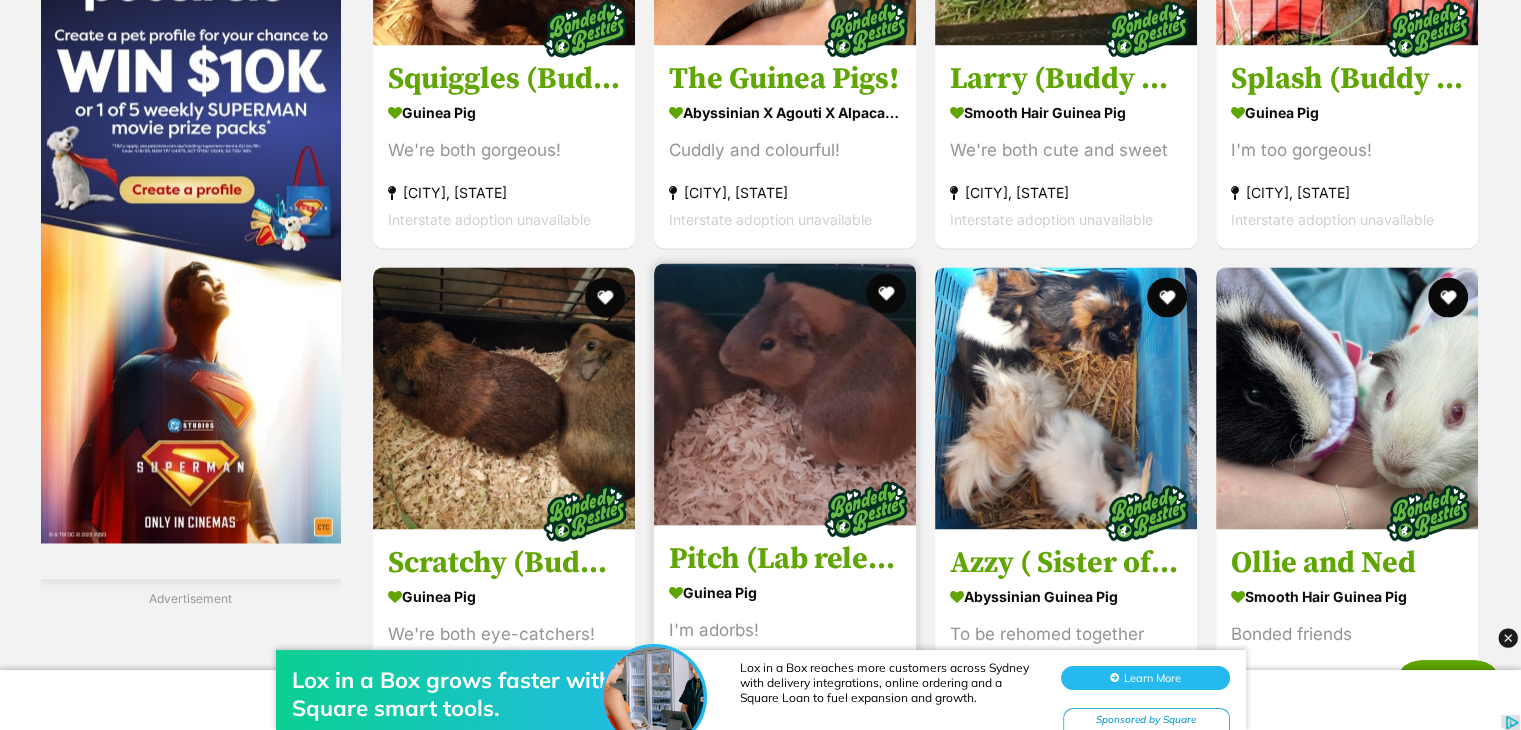 scroll, scrollTop: 3143, scrollLeft: 0, axis: vertical 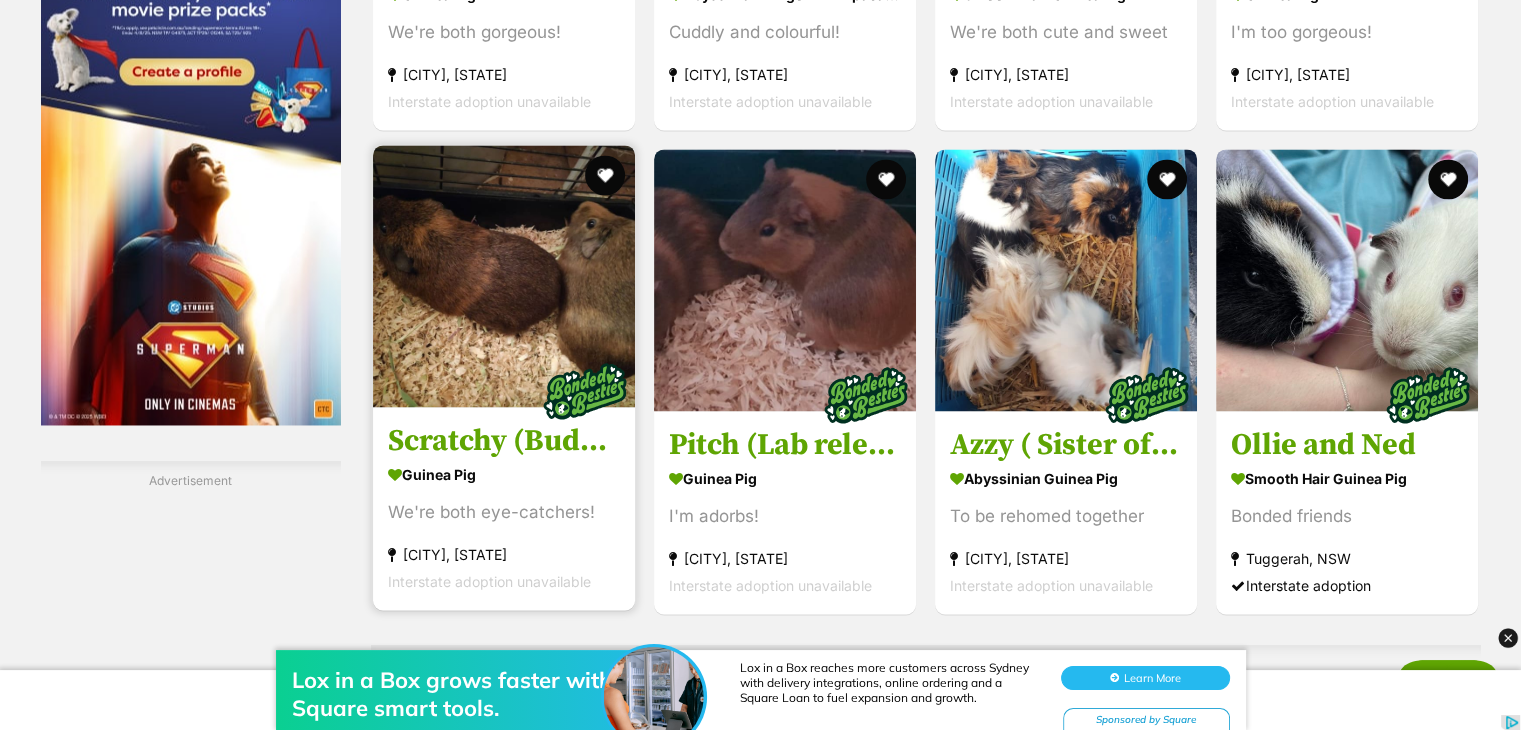 click at bounding box center [504, 276] 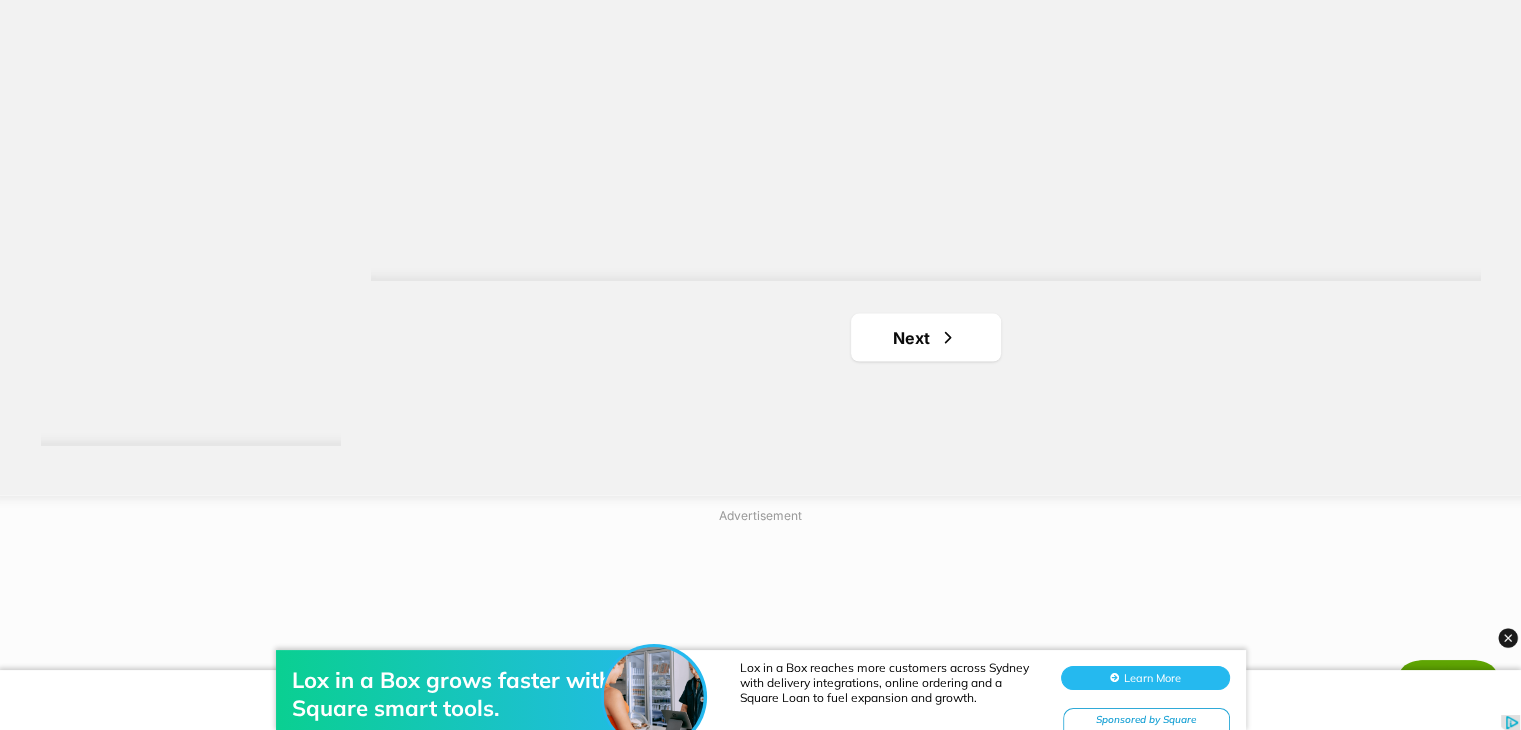 scroll, scrollTop: 3943, scrollLeft: 0, axis: vertical 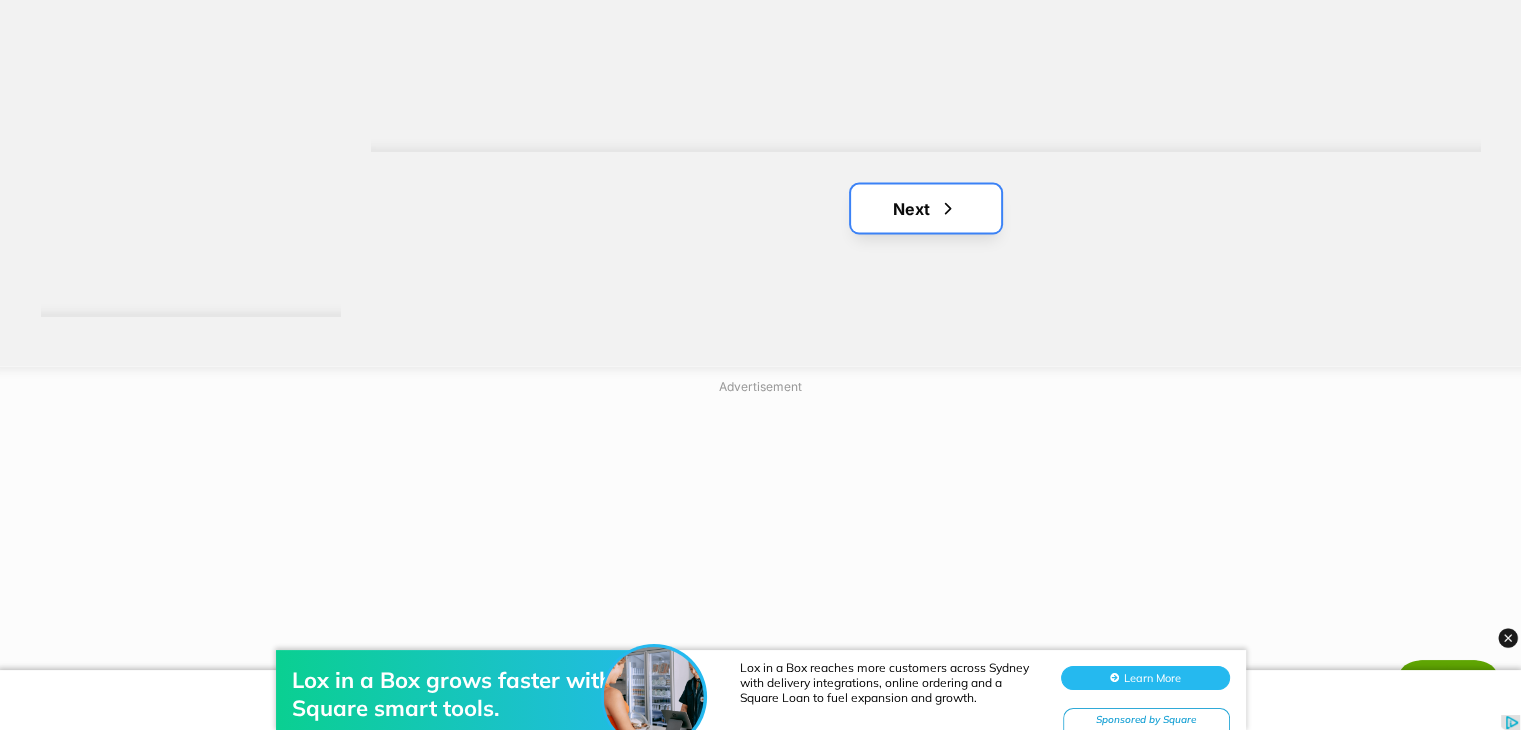 click at bounding box center [948, 209] 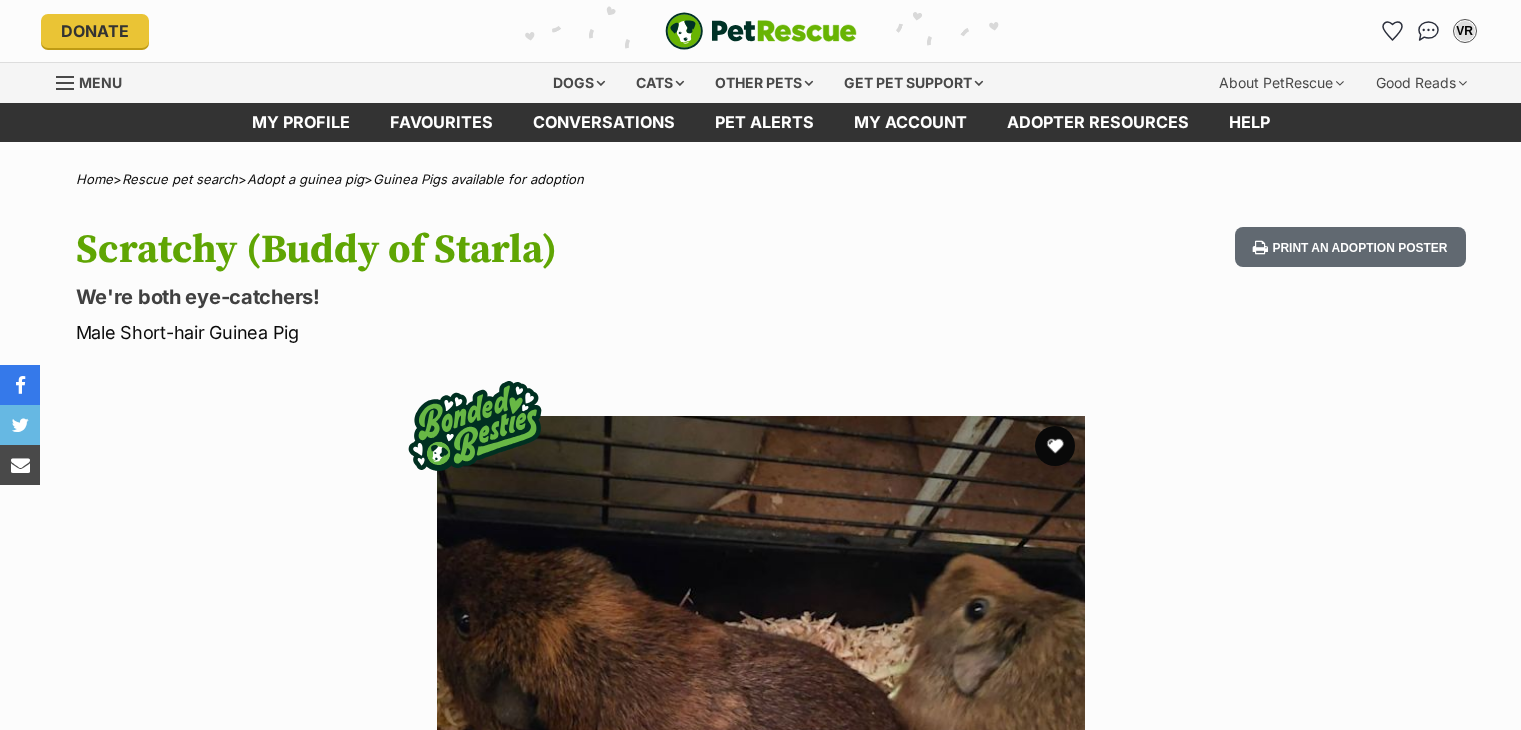 scroll, scrollTop: 0, scrollLeft: 0, axis: both 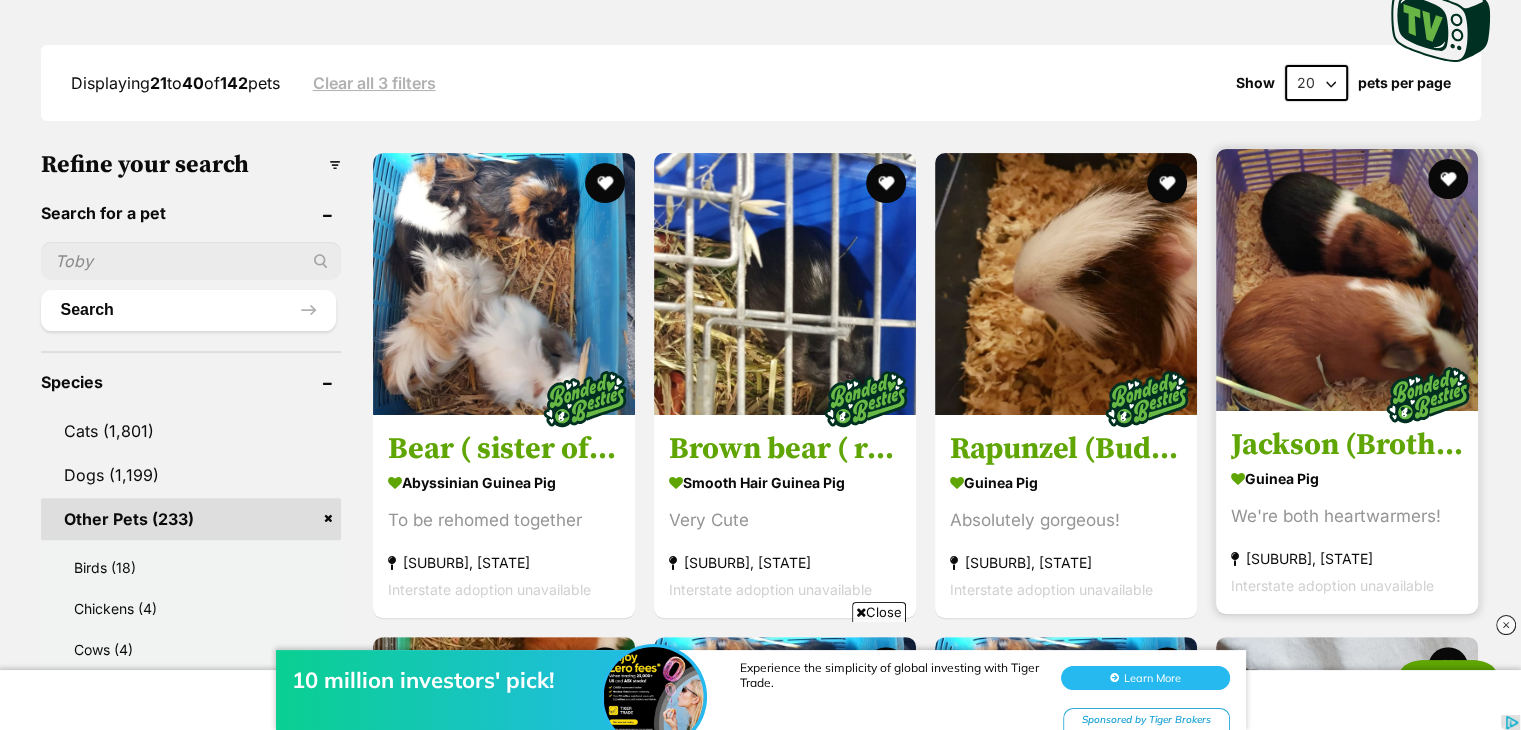 click at bounding box center (1347, 280) 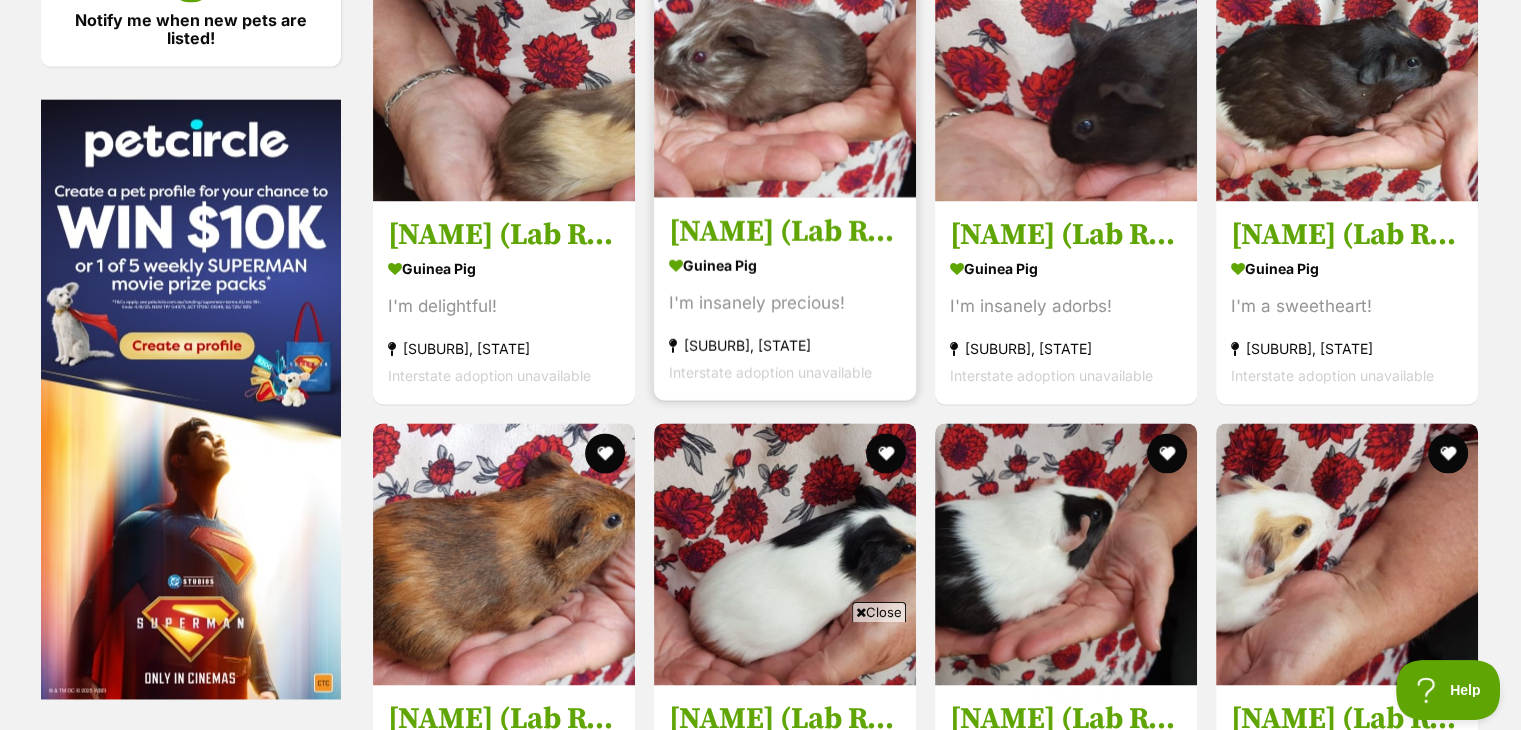 scroll, scrollTop: 2900, scrollLeft: 0, axis: vertical 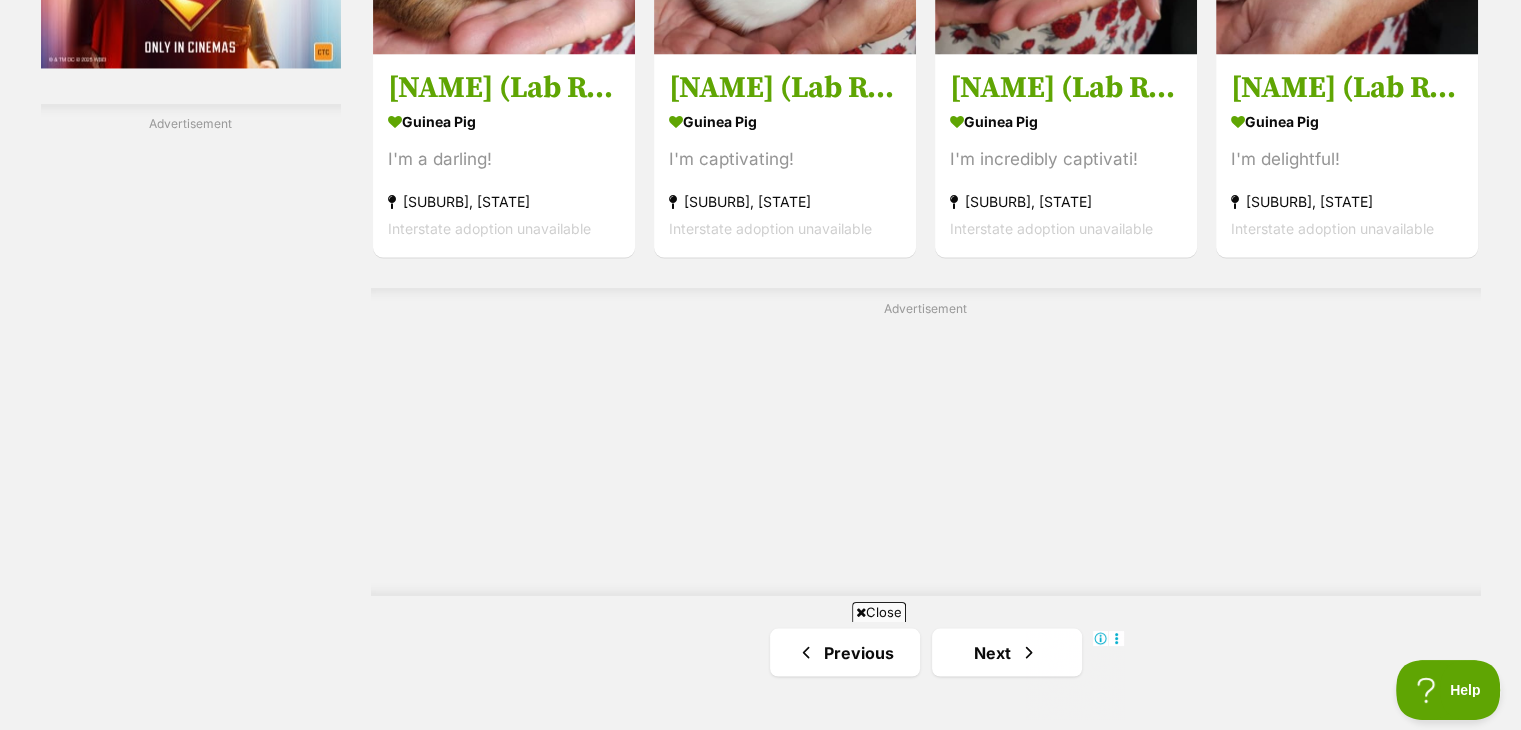click on "Close" at bounding box center [879, 612] 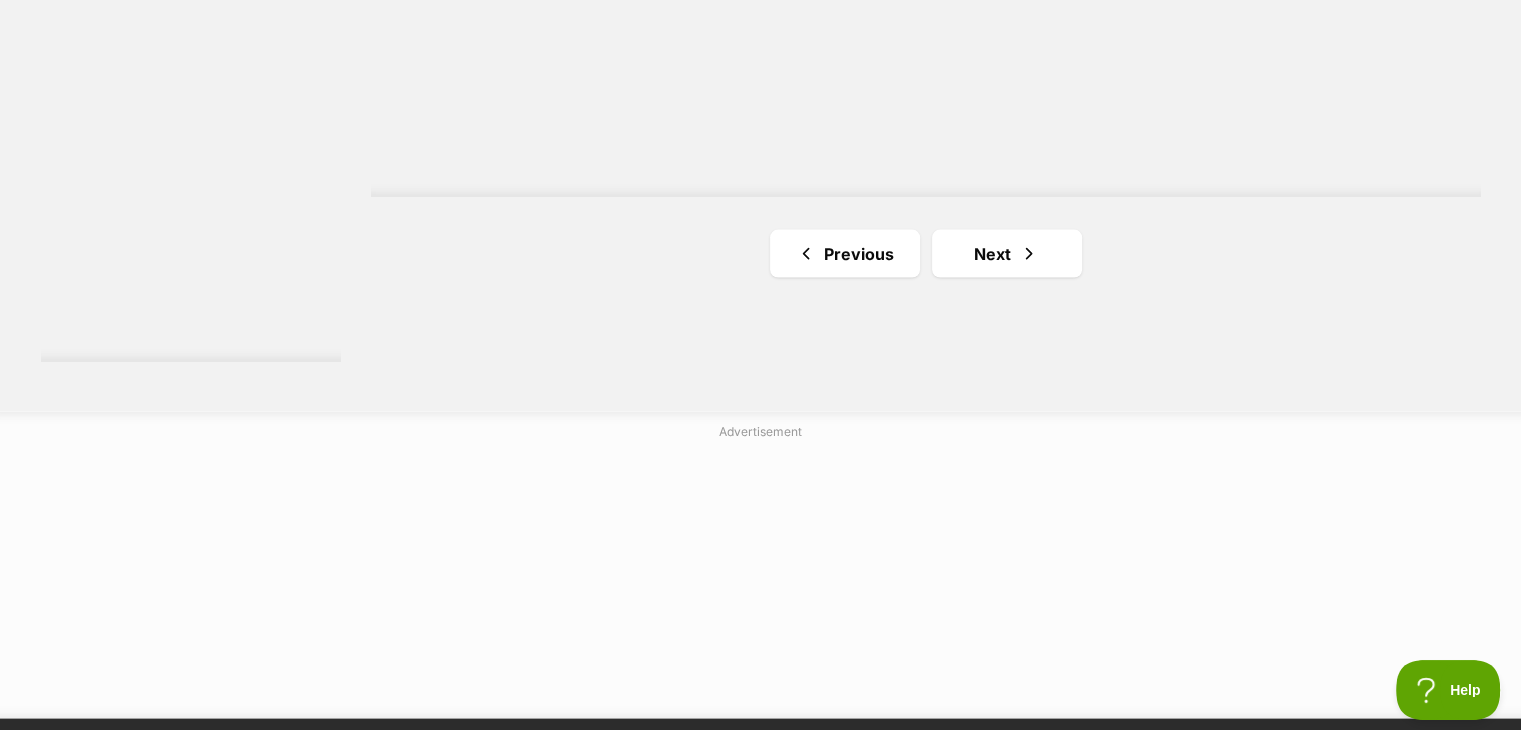 scroll, scrollTop: 3900, scrollLeft: 0, axis: vertical 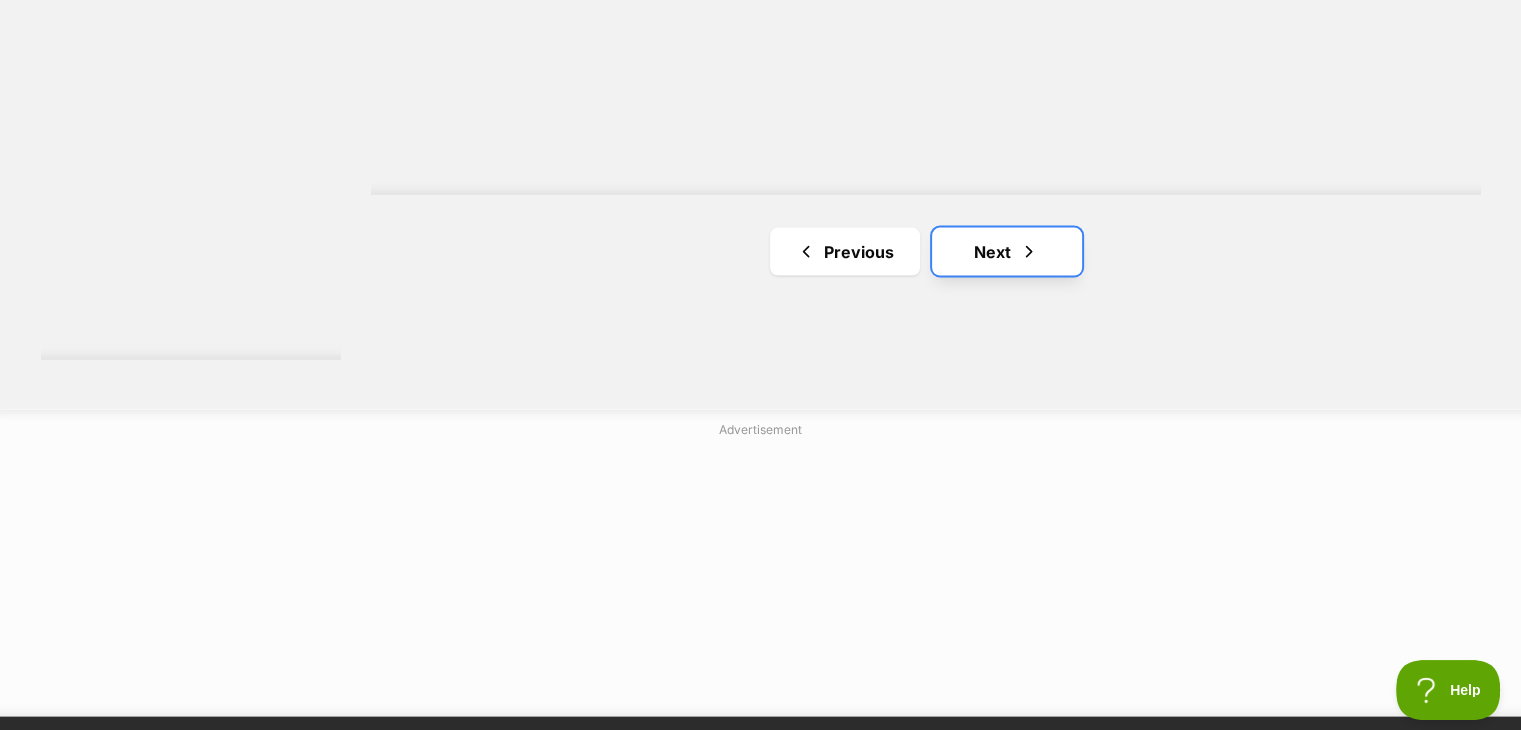 click on "Next" at bounding box center [1007, 252] 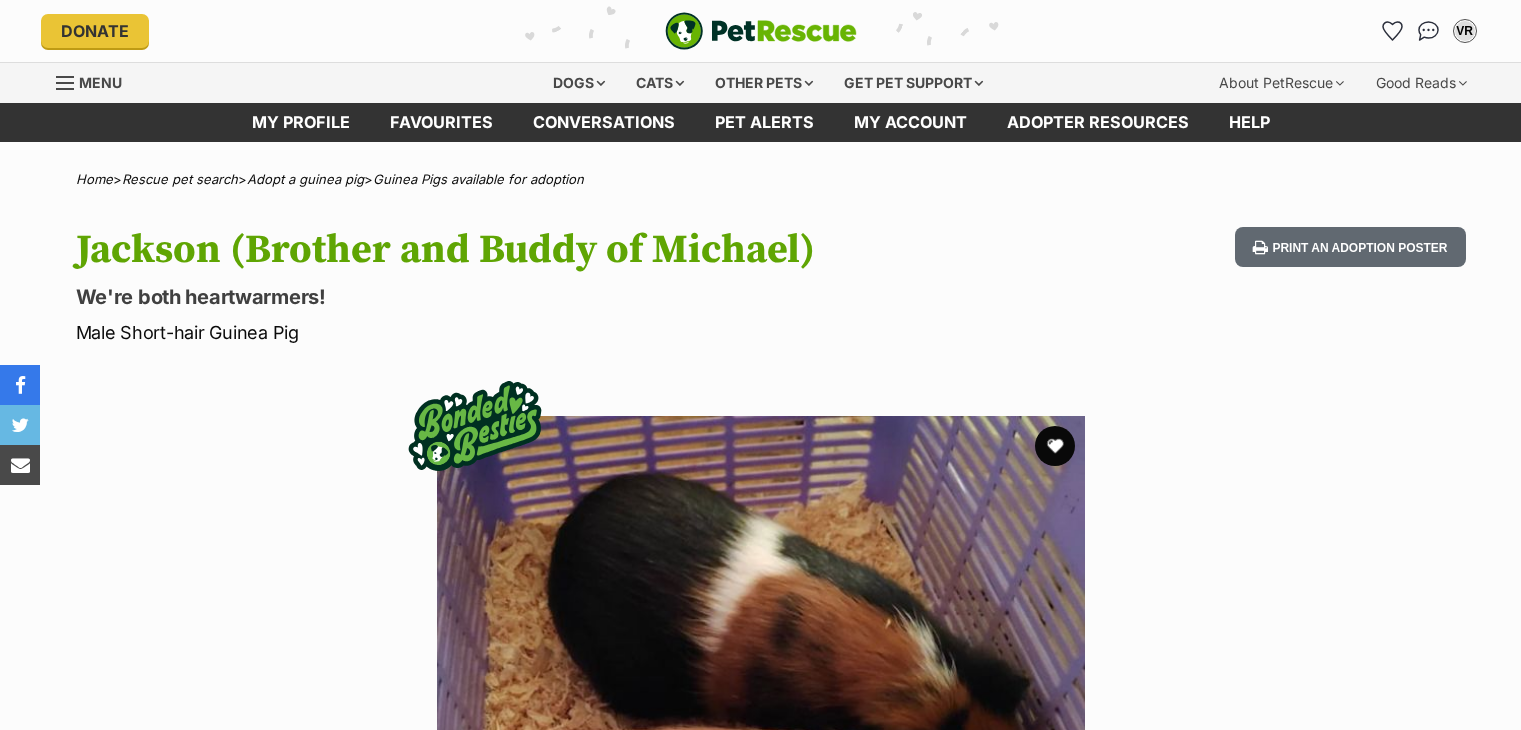scroll, scrollTop: 0, scrollLeft: 0, axis: both 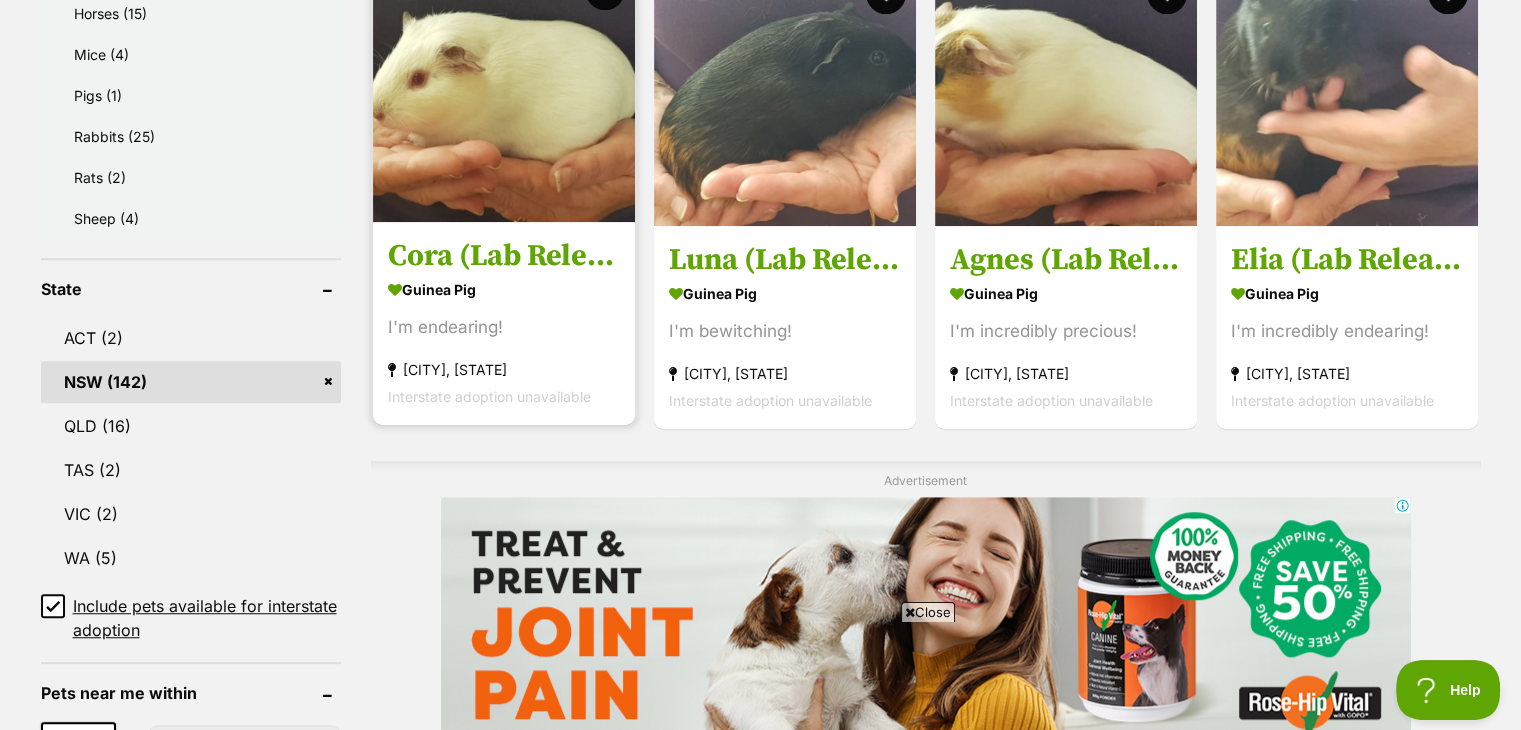 click at bounding box center (504, 91) 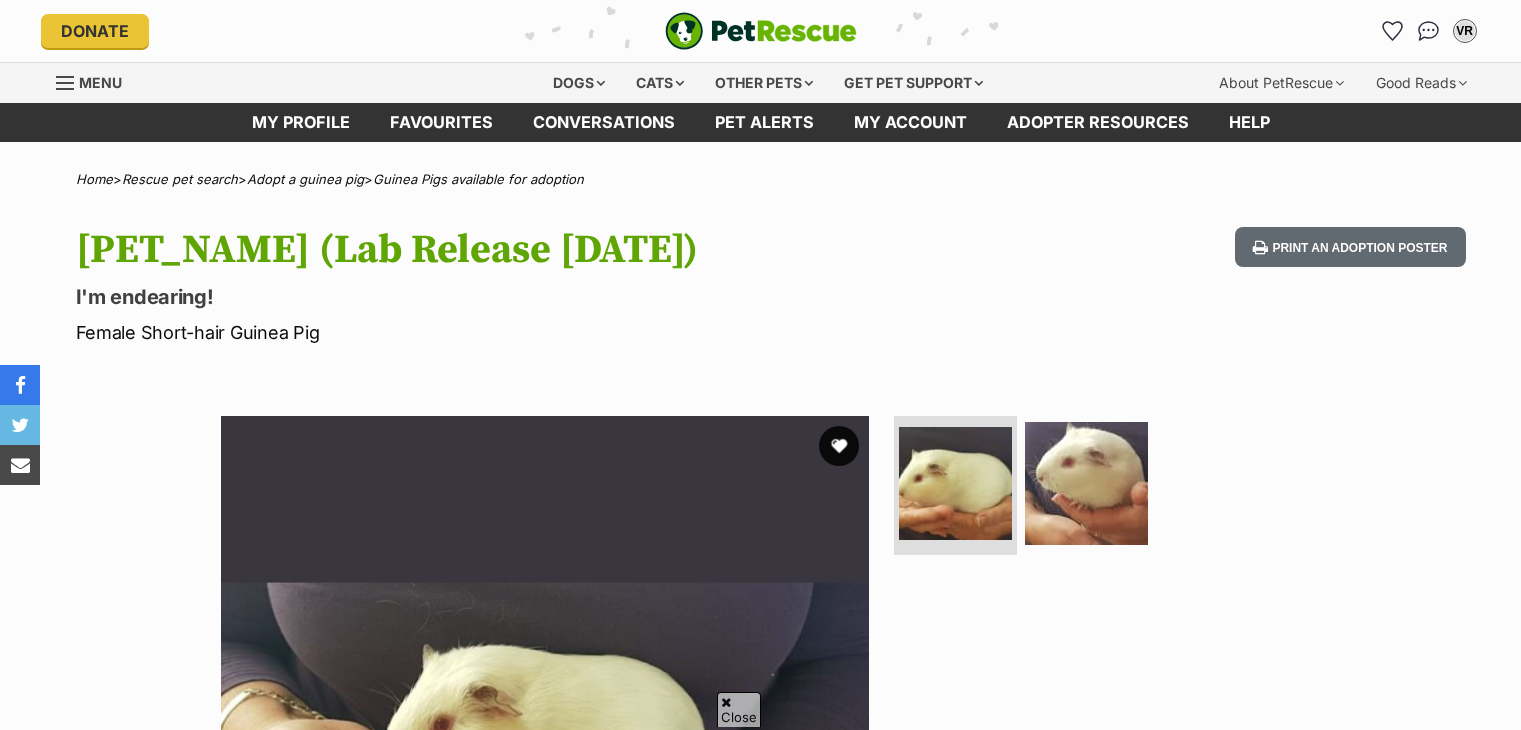 scroll, scrollTop: 500, scrollLeft: 0, axis: vertical 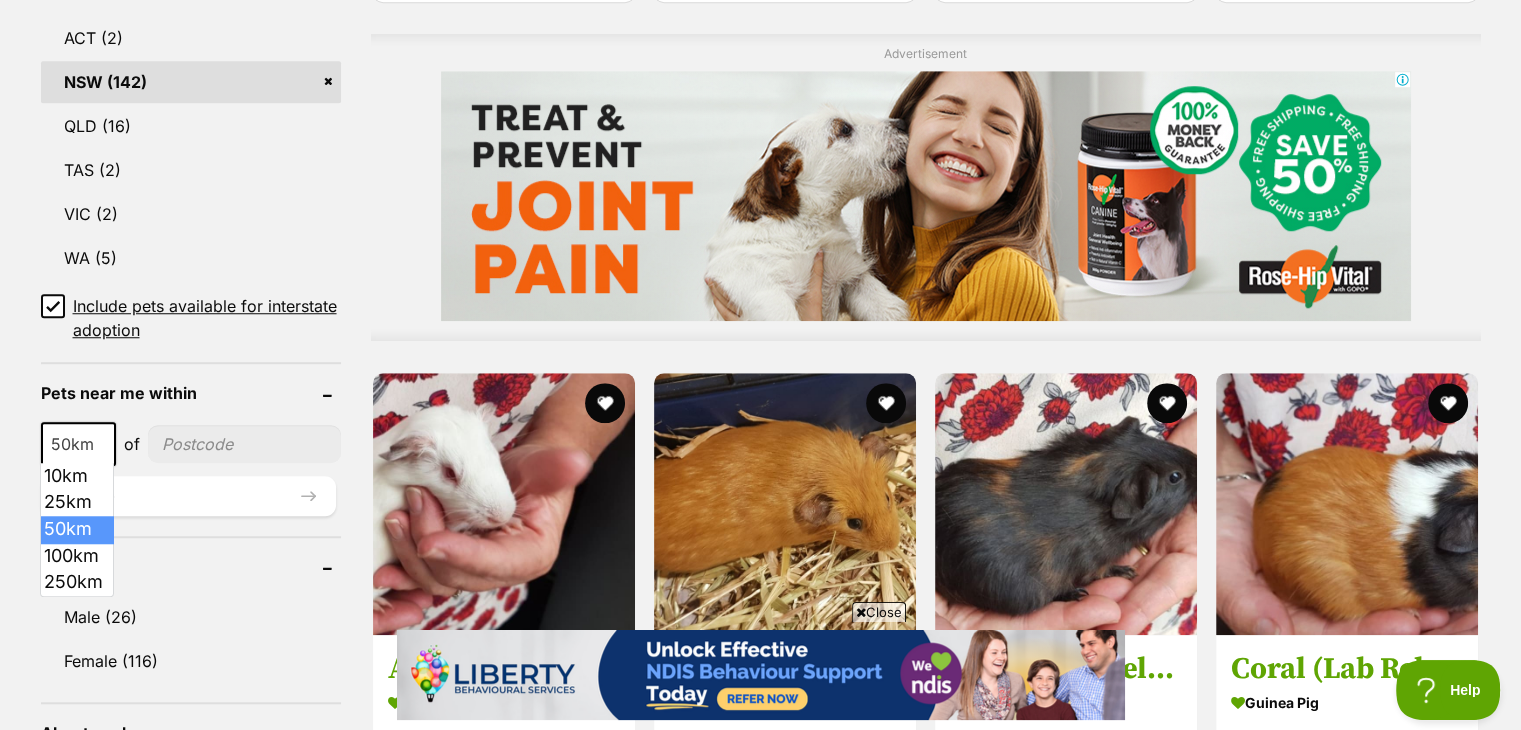 click on "50km" at bounding box center (78, 444) 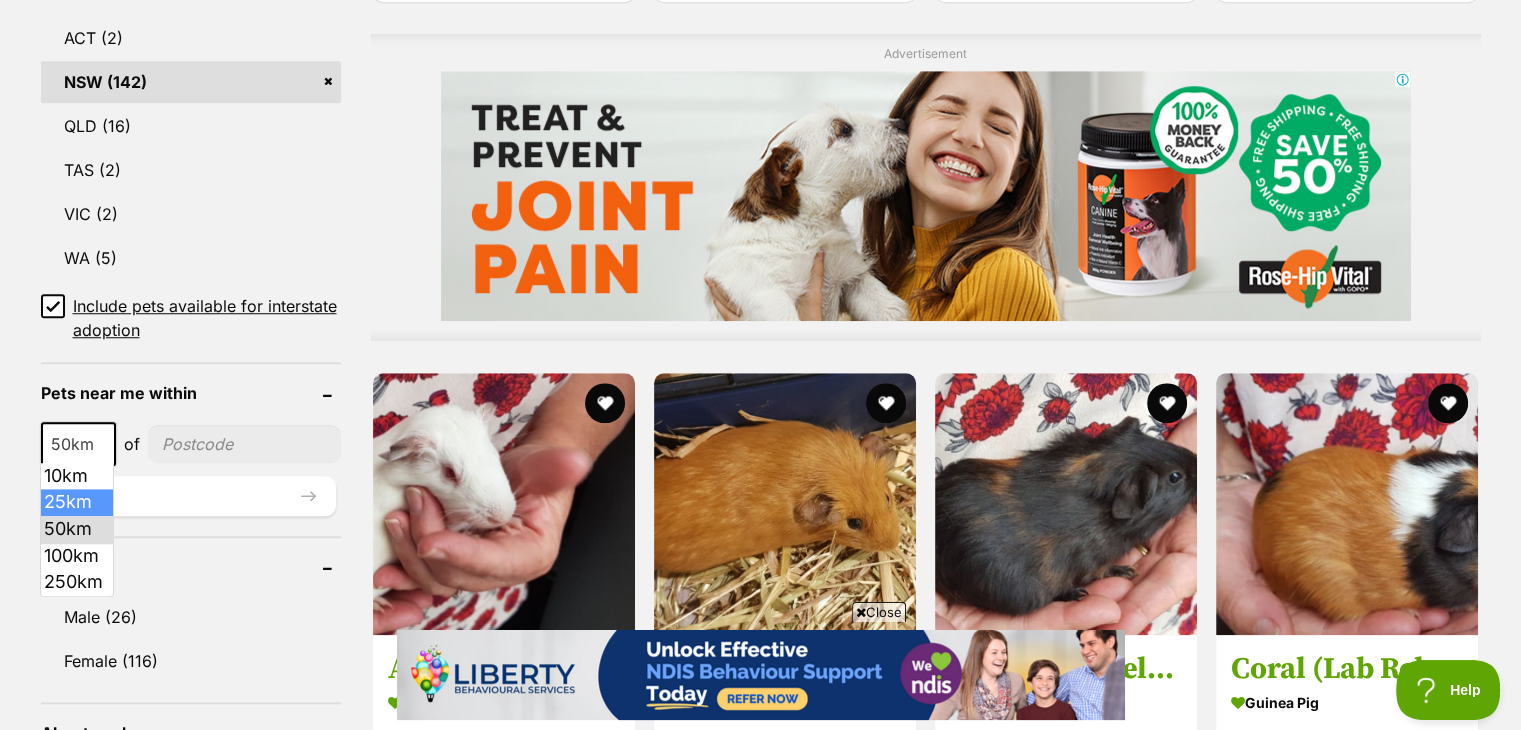 select on "25" 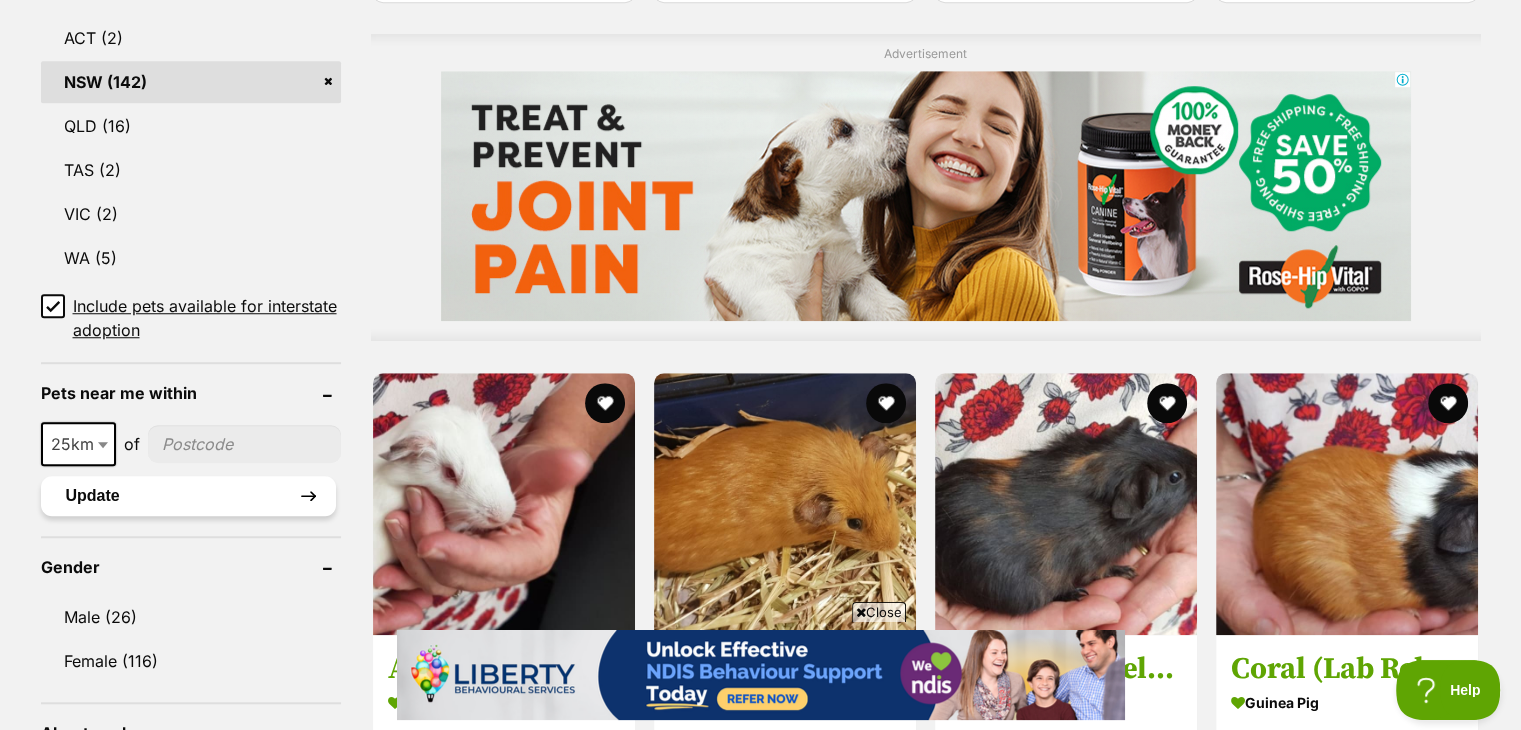 click on "Update" at bounding box center [188, 496] 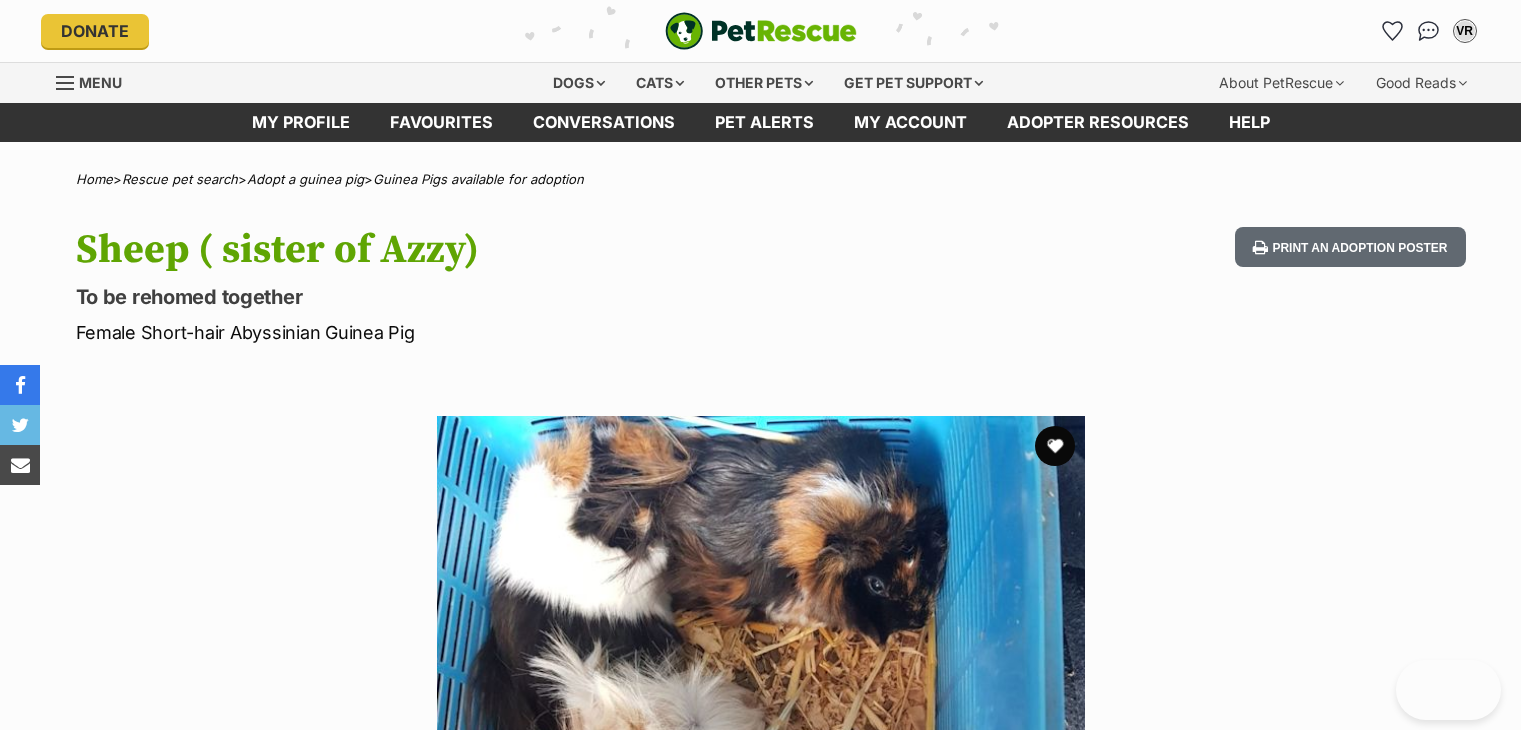 scroll, scrollTop: 0, scrollLeft: 0, axis: both 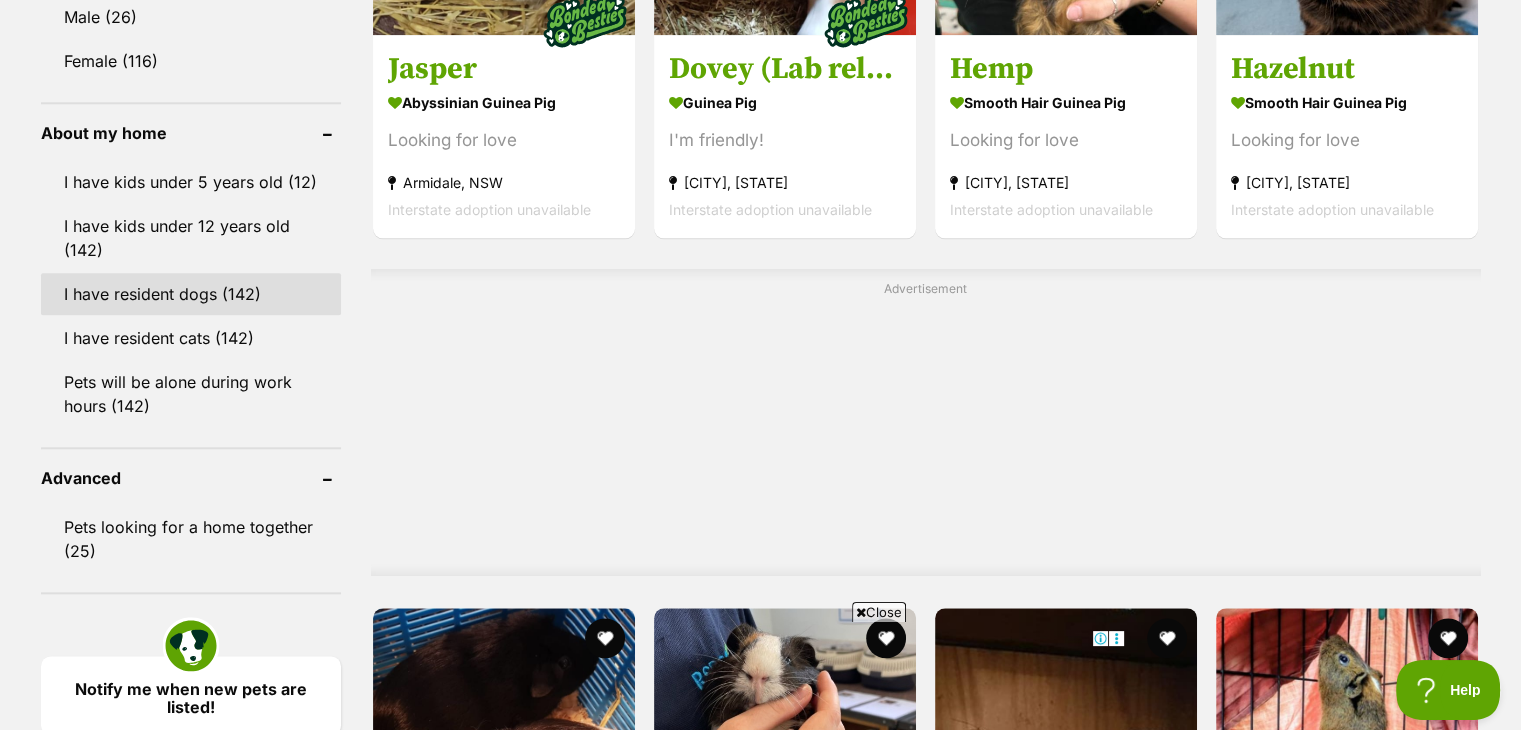 click on "I have resident dogs (142)" at bounding box center (191, 294) 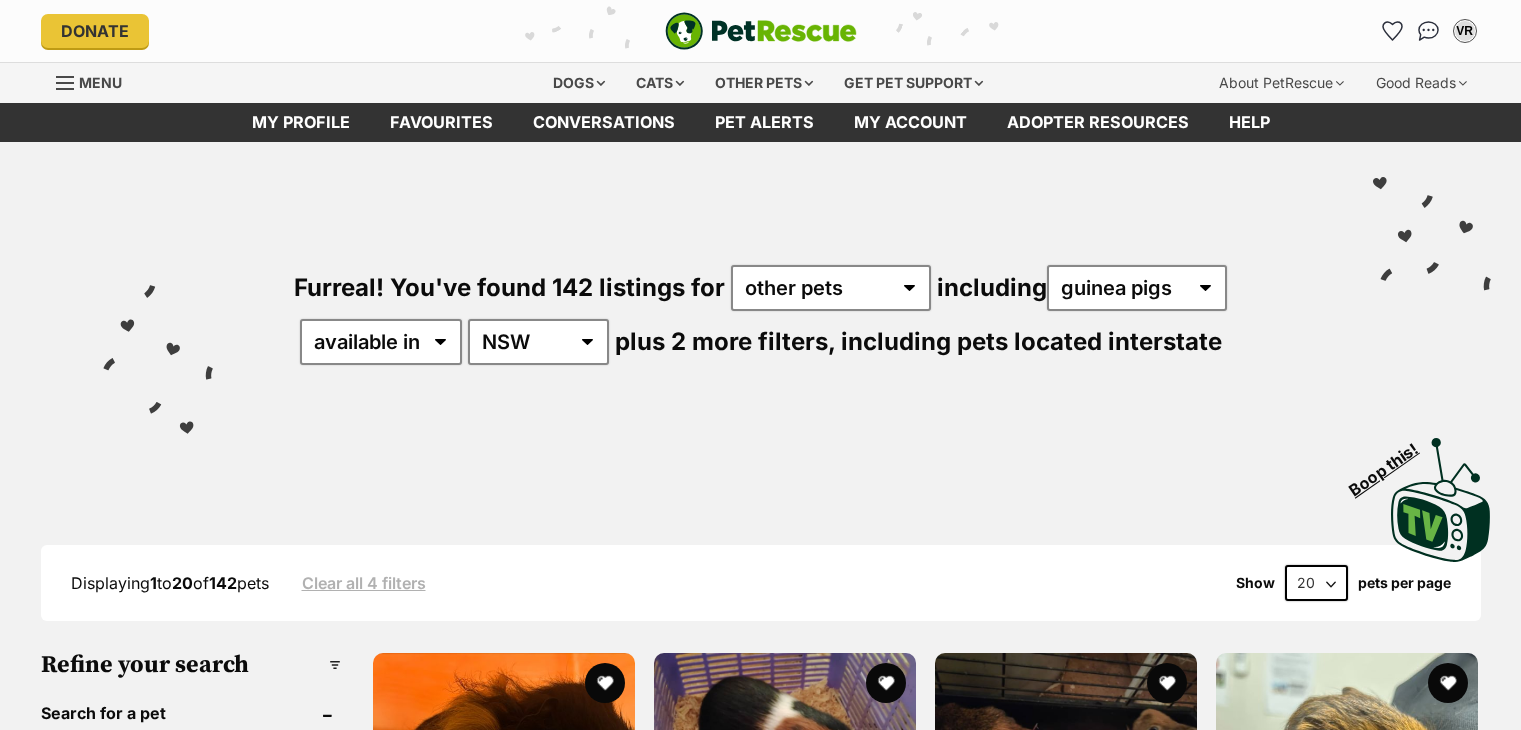 scroll, scrollTop: 0, scrollLeft: 0, axis: both 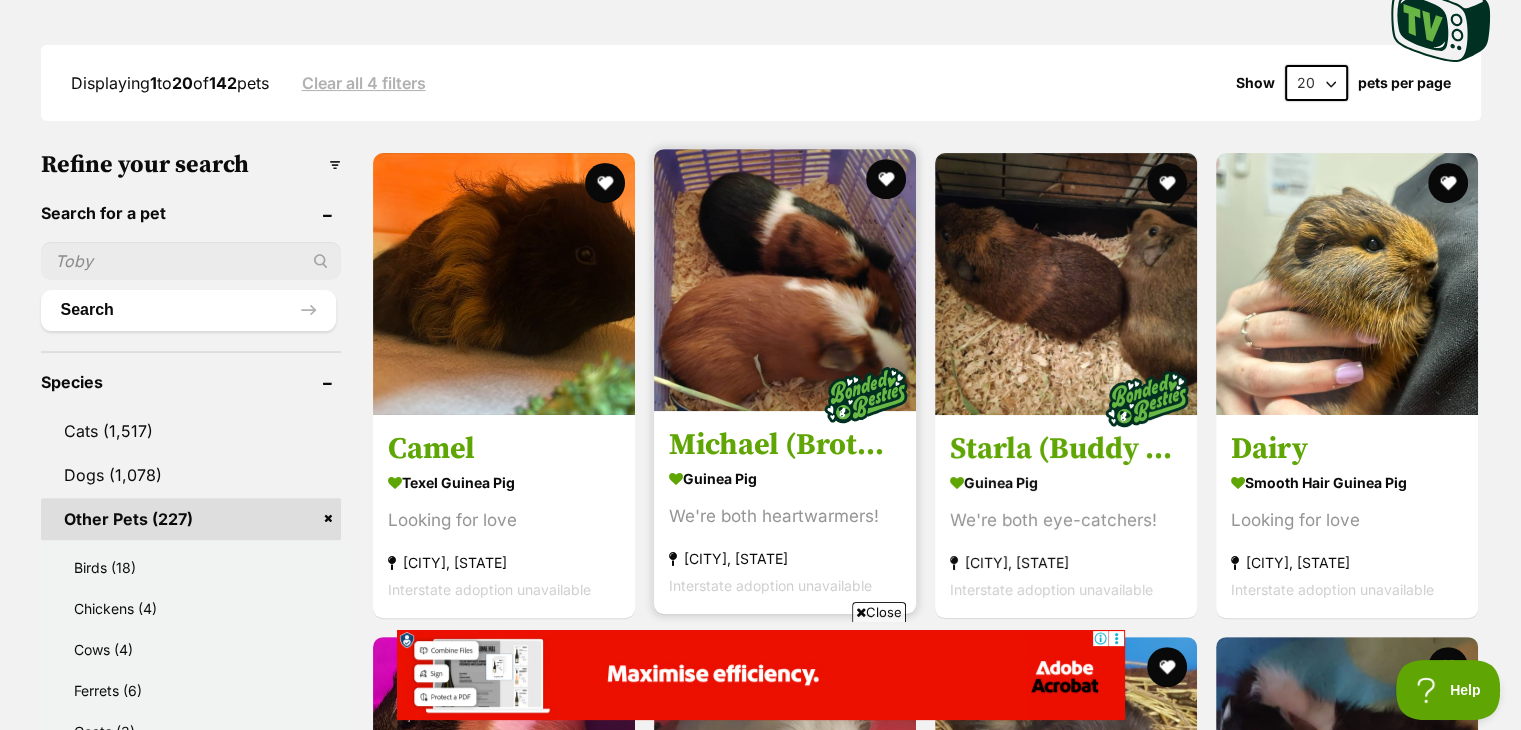 click at bounding box center [785, 280] 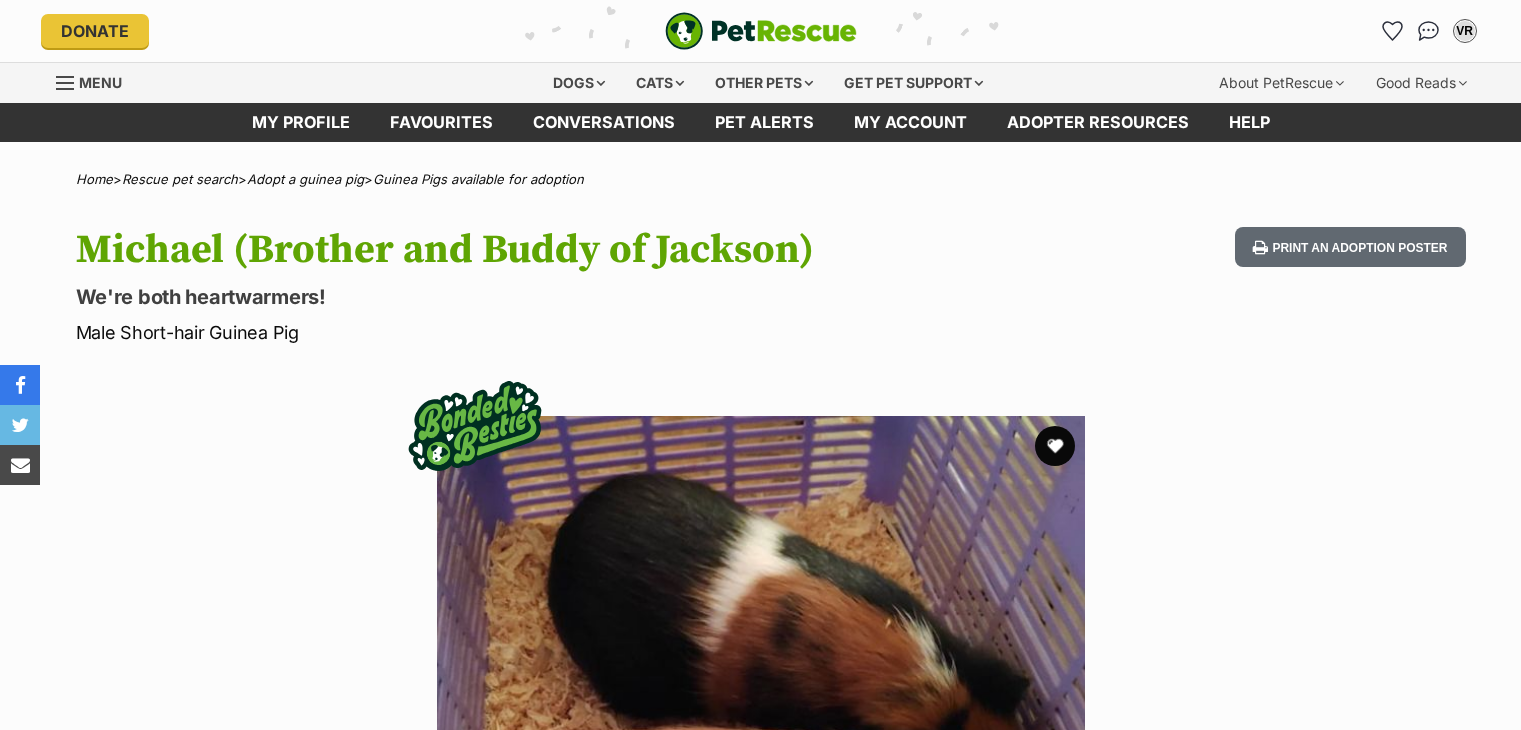 scroll, scrollTop: 400, scrollLeft: 0, axis: vertical 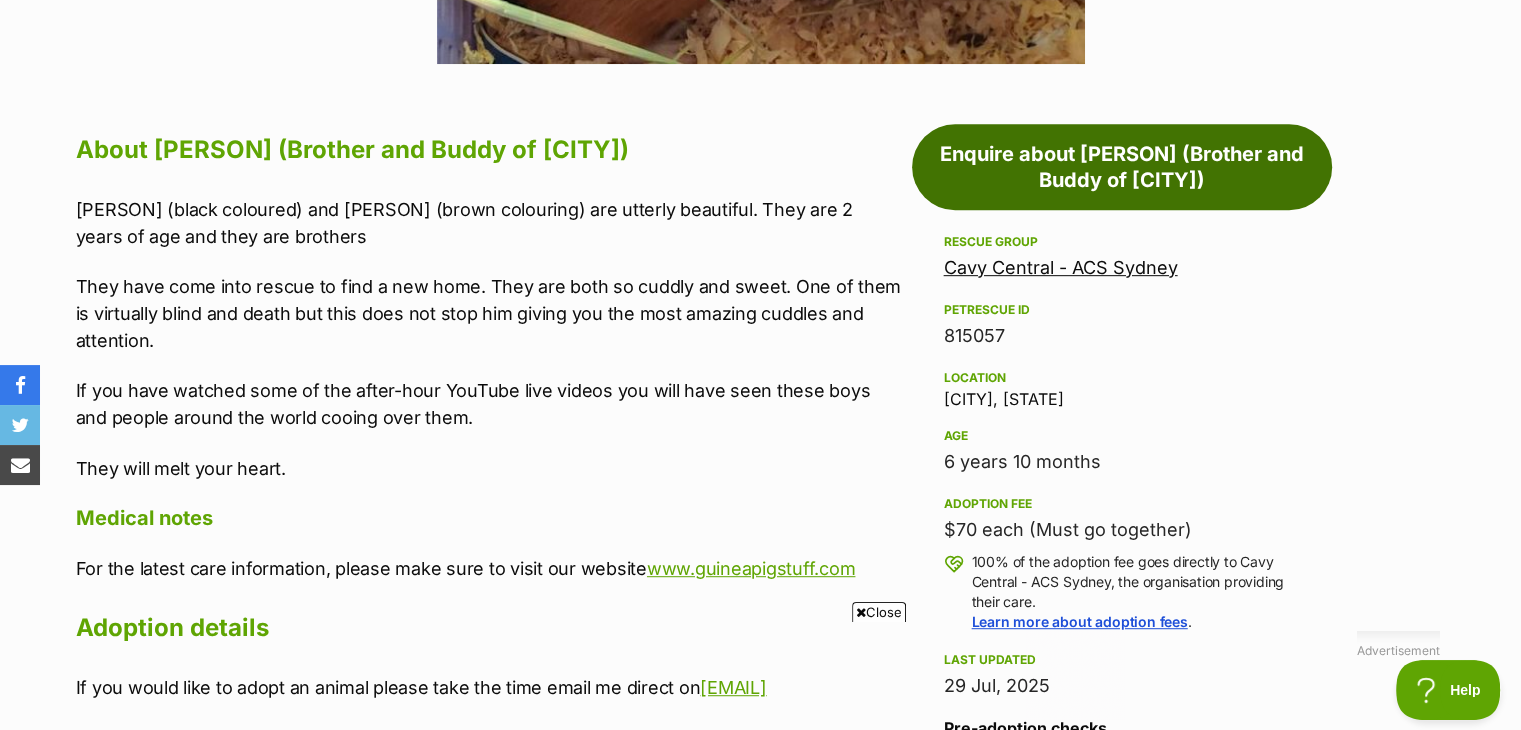 click on "Enquire about [PERSON] (Brother and Buddy of [CITY])" at bounding box center (1122, 167) 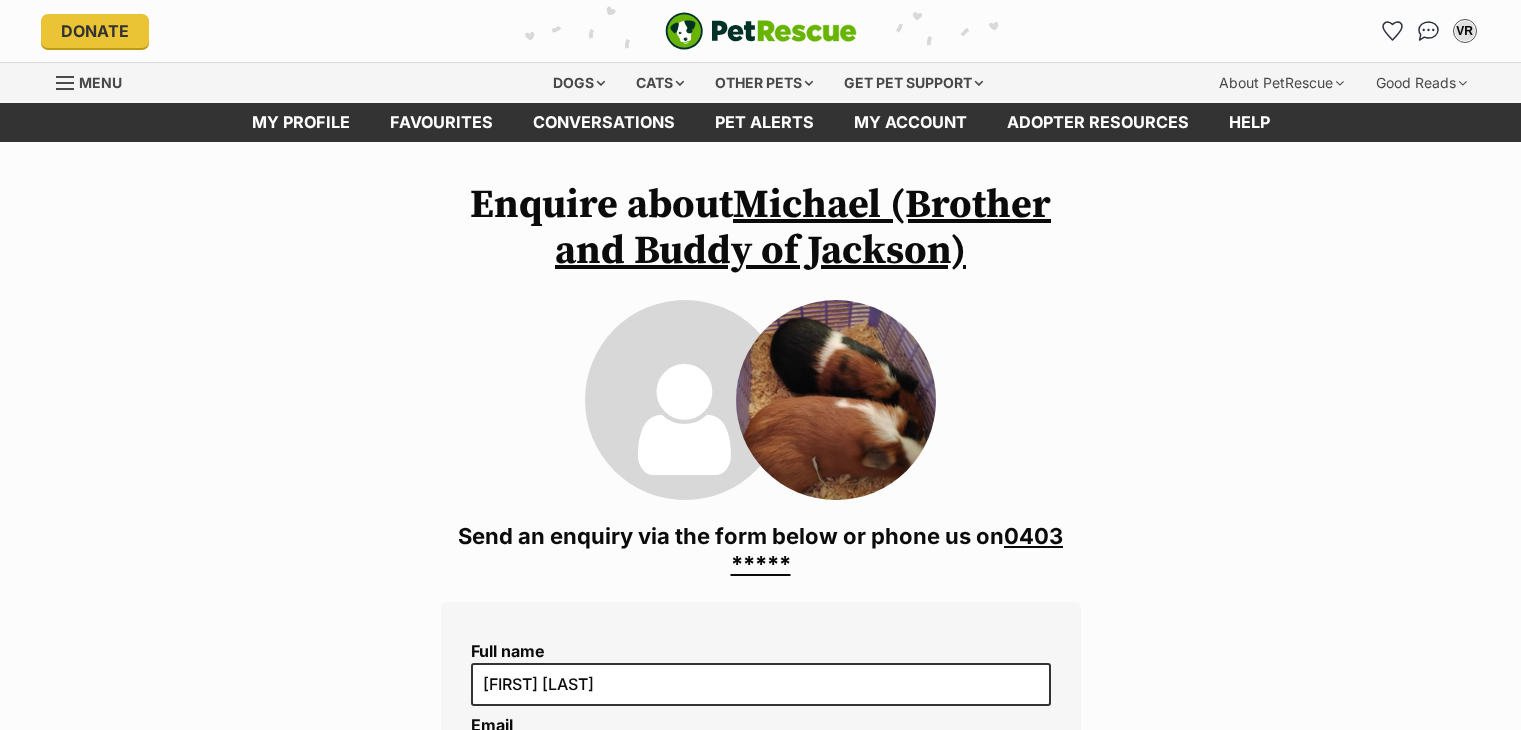 scroll, scrollTop: 0, scrollLeft: 0, axis: both 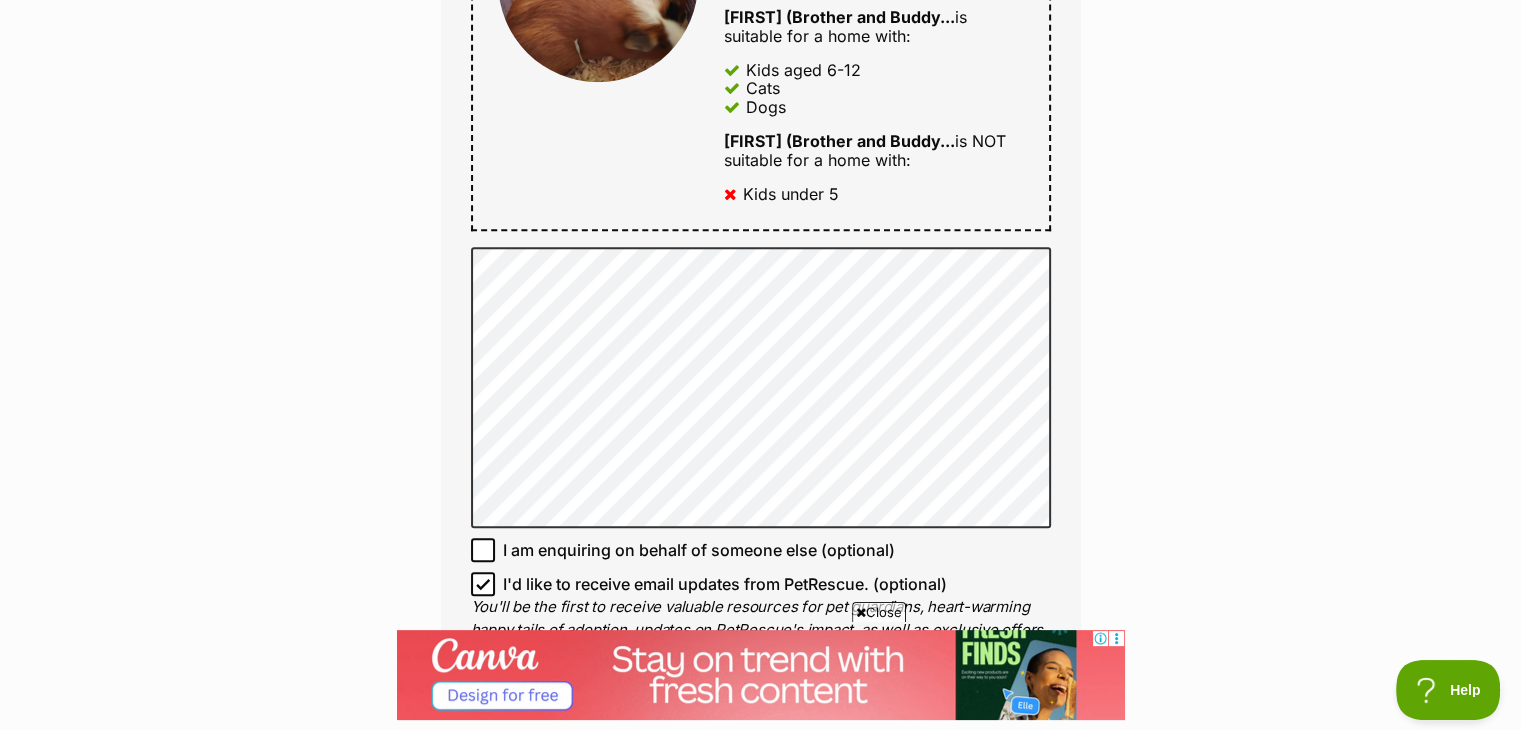 click on "Kids aged 6-12" at bounding box center [803, 70] 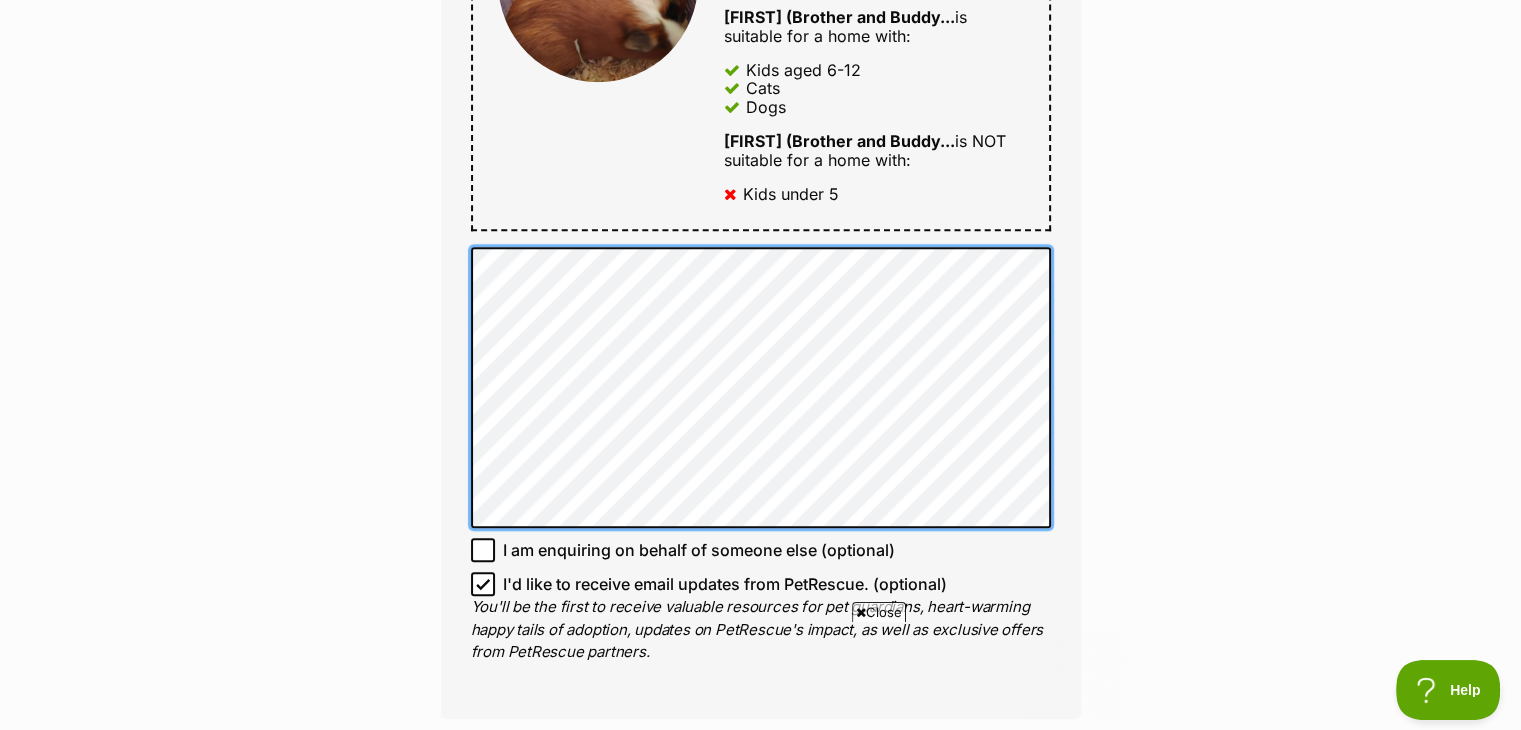 scroll, scrollTop: 0, scrollLeft: 0, axis: both 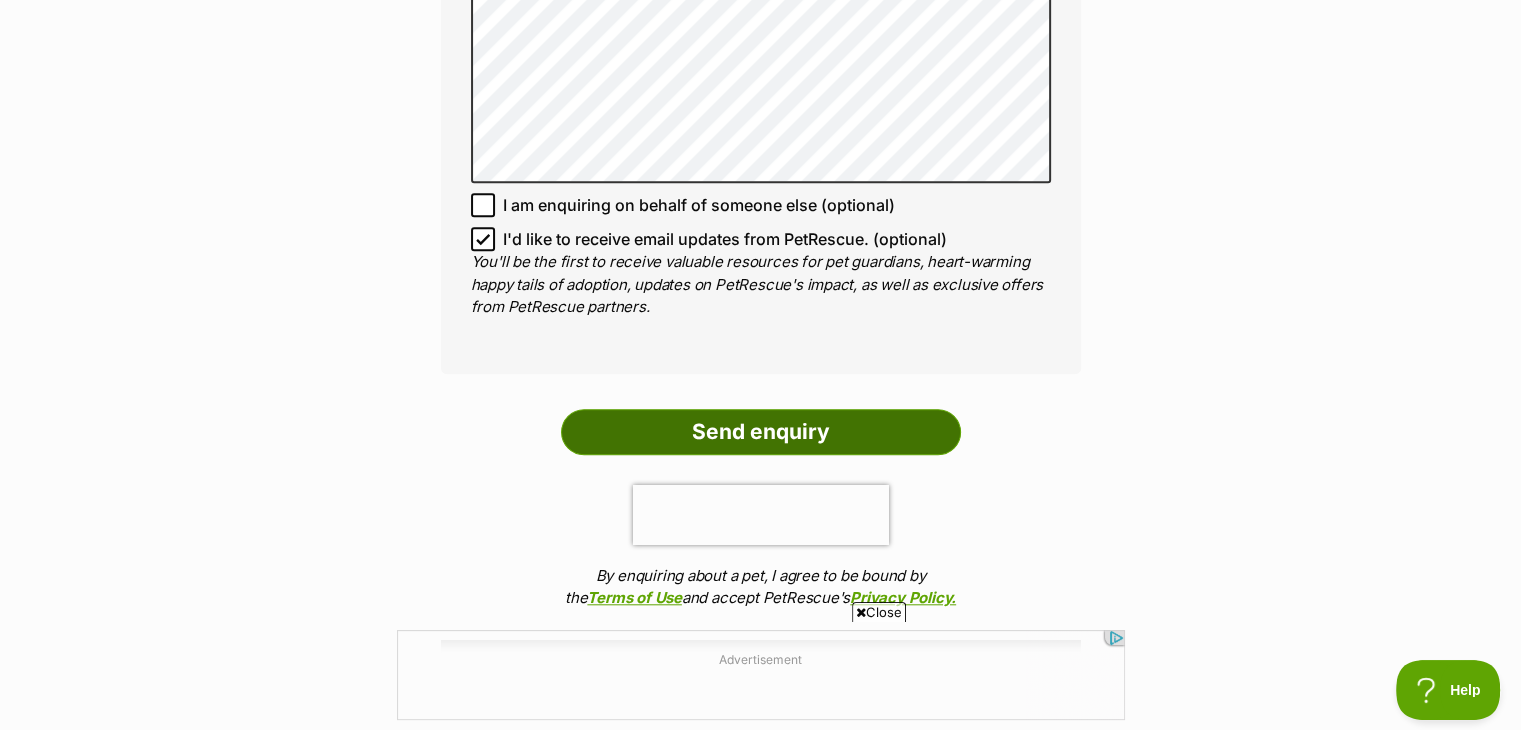 click on "Send enquiry" at bounding box center [761, 432] 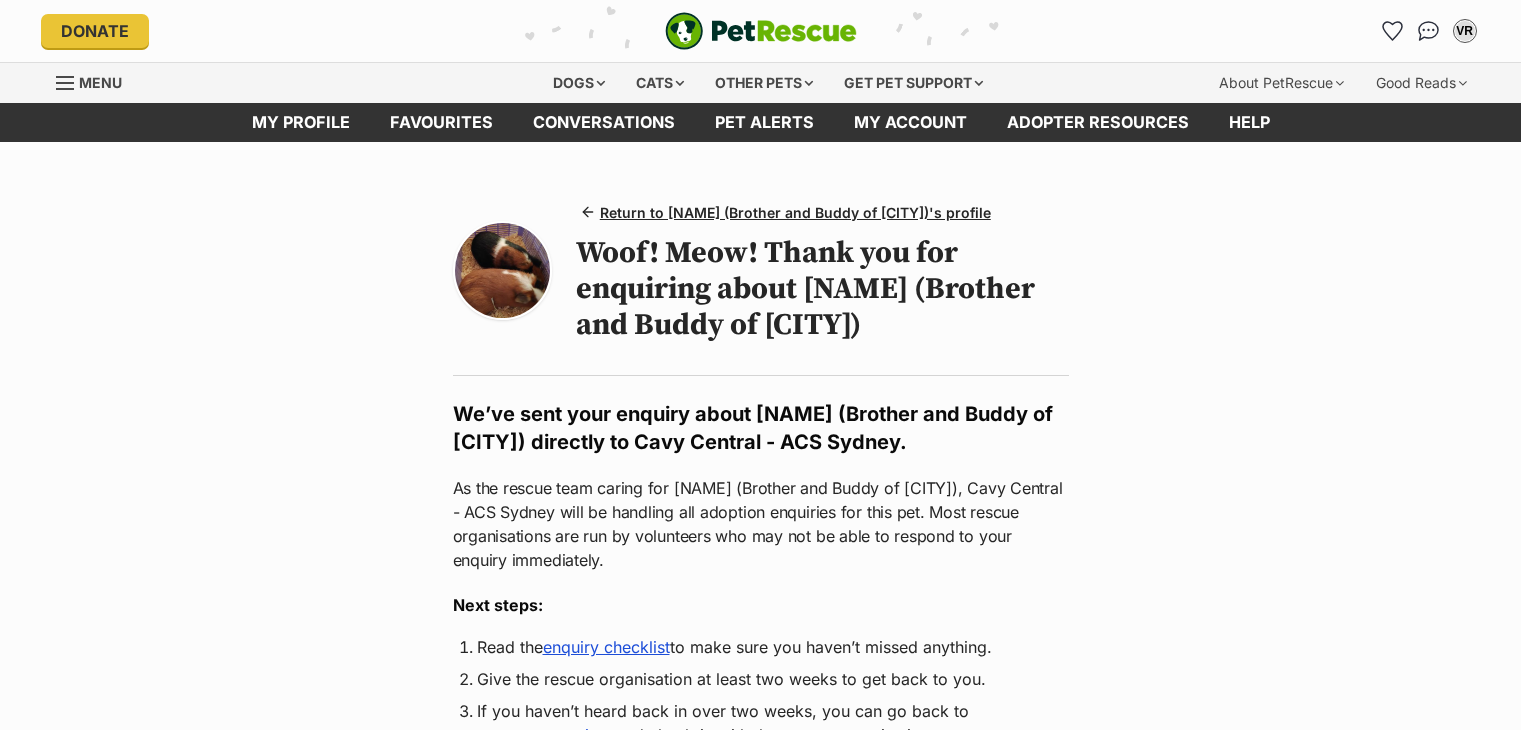 scroll, scrollTop: 0, scrollLeft: 0, axis: both 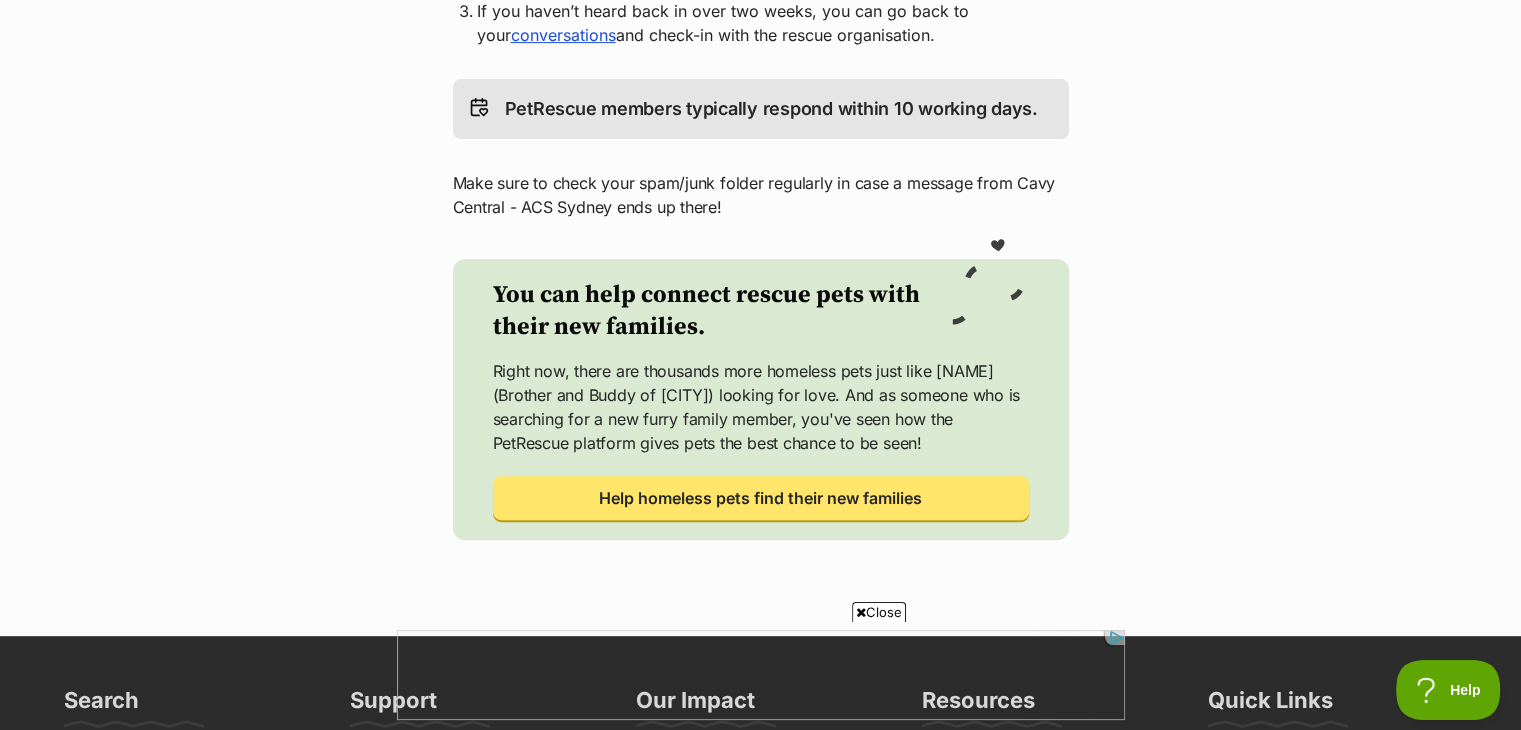 click on "Close" at bounding box center (879, 612) 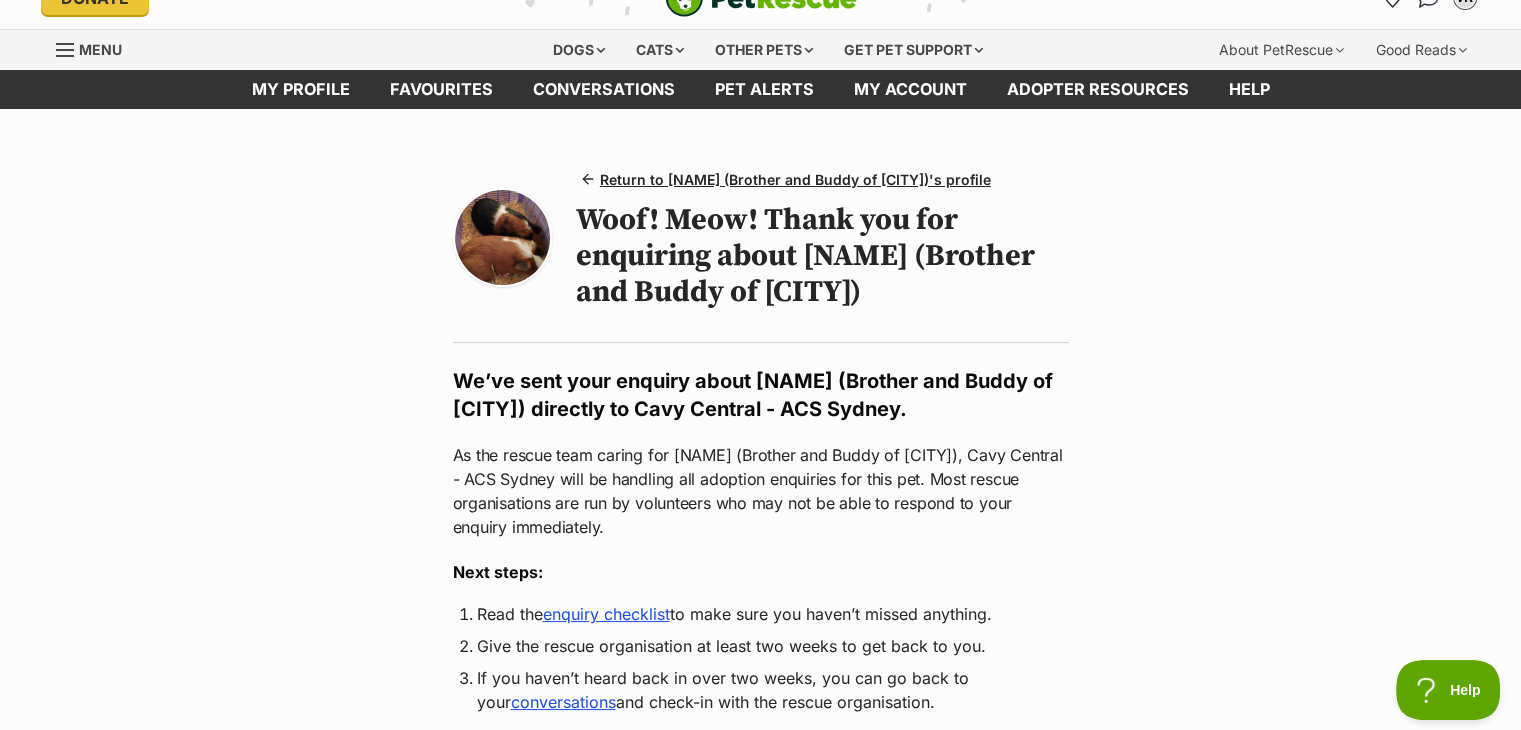 scroll, scrollTop: 0, scrollLeft: 0, axis: both 